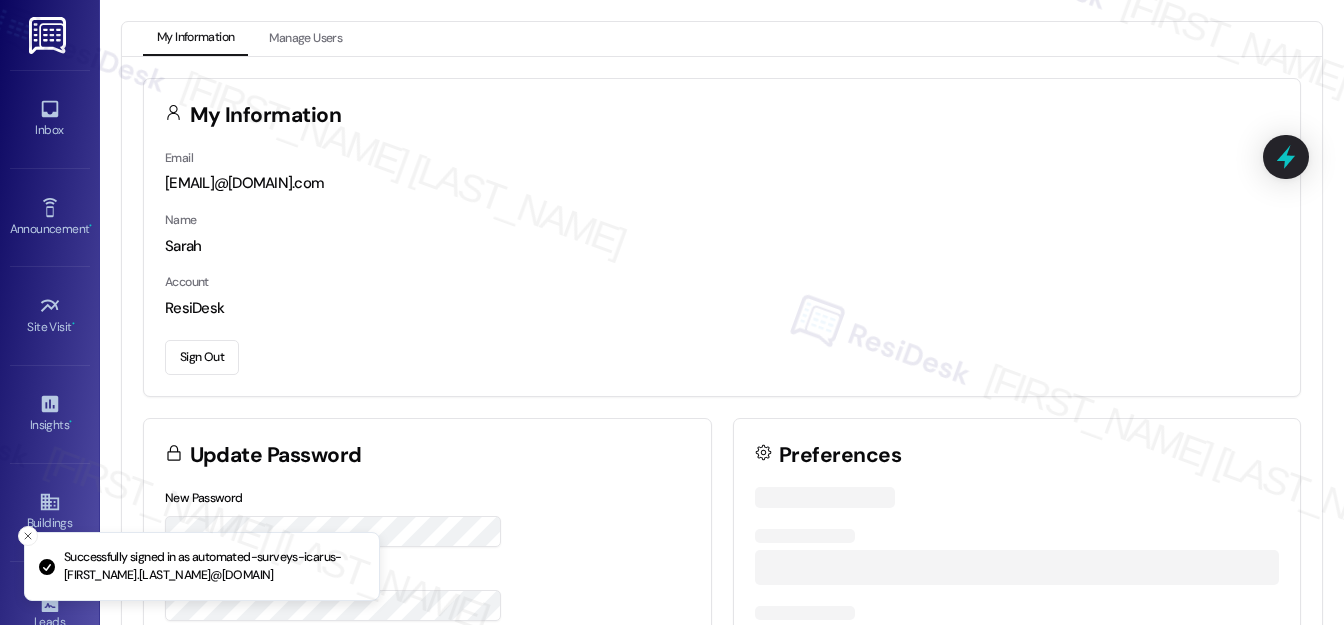 scroll, scrollTop: 0, scrollLeft: 0, axis: both 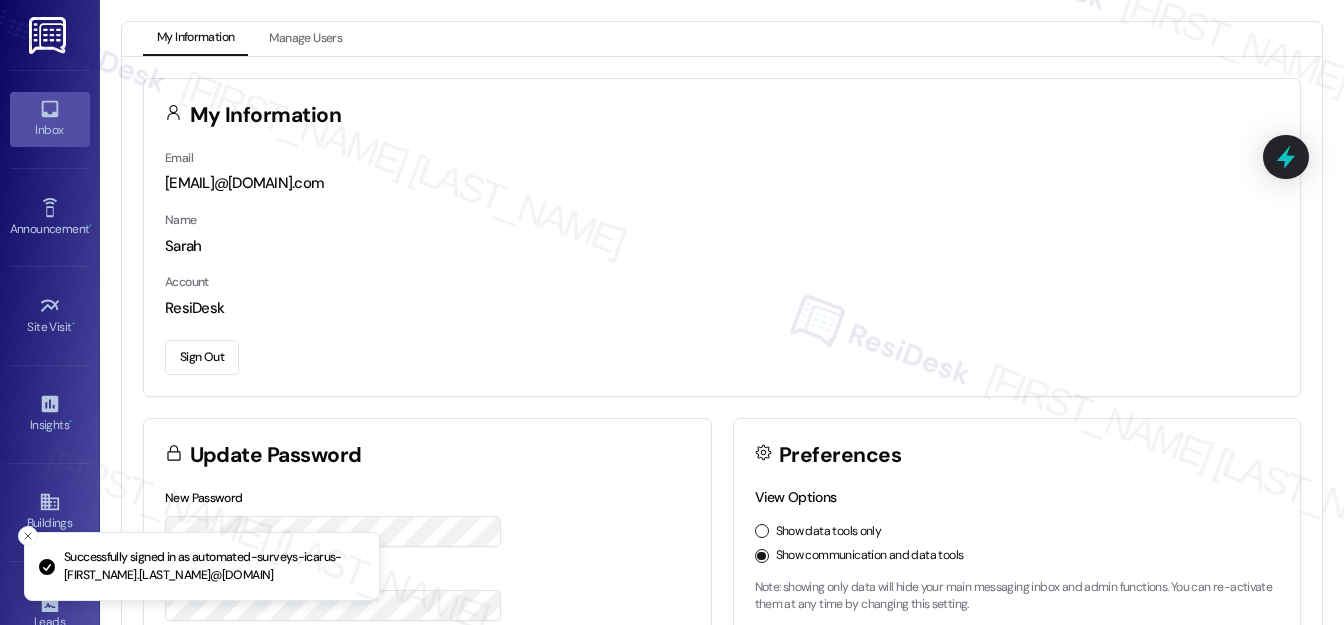click on "Inbox" at bounding box center [50, 119] 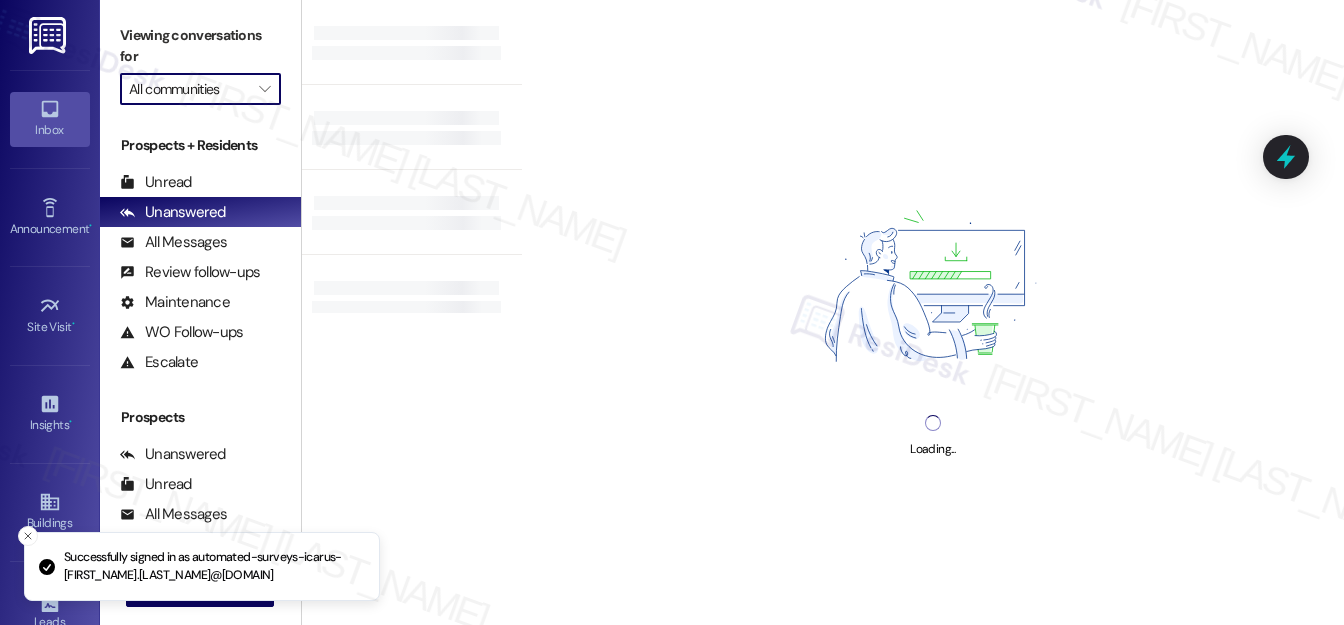 click on "All communities" at bounding box center (189, 89) 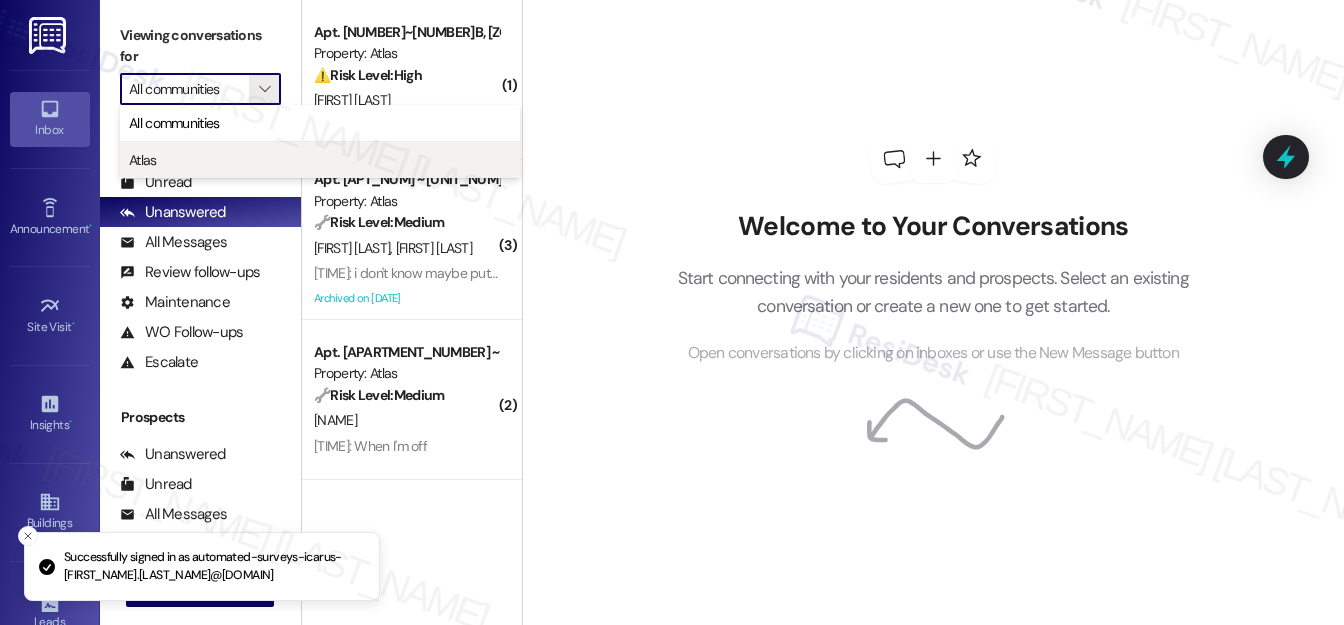 click on "Atlas" at bounding box center (320, 160) 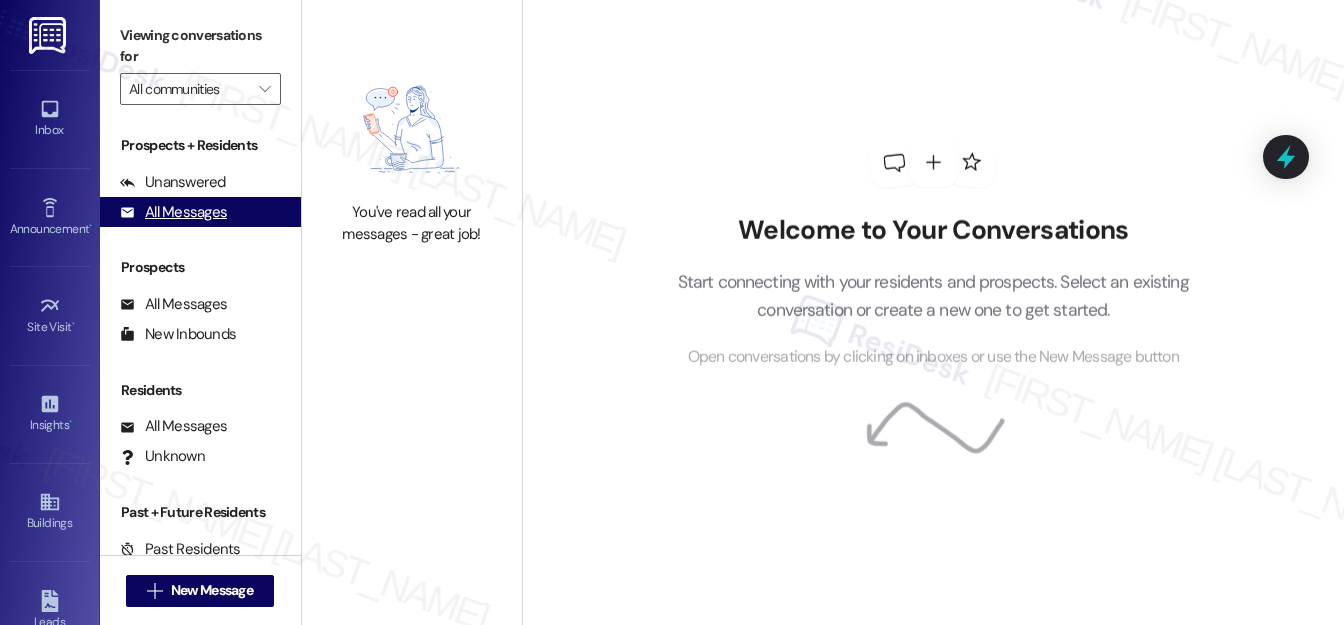 type on "Atlas" 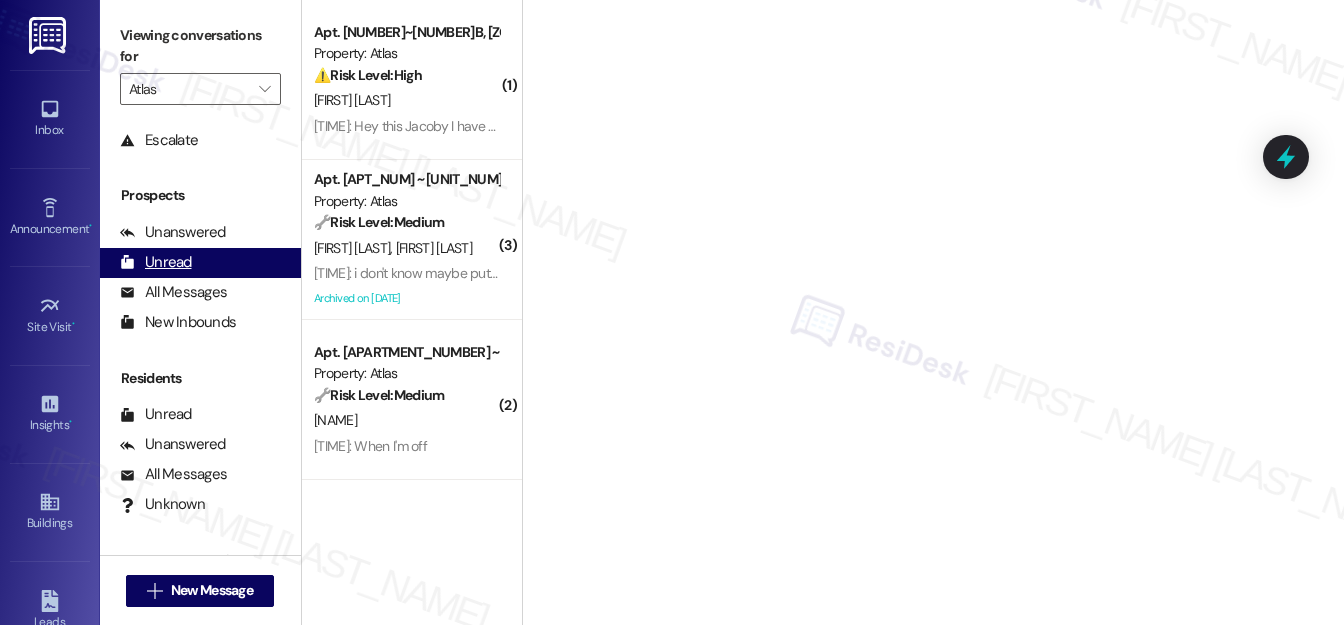 scroll, scrollTop: 269, scrollLeft: 0, axis: vertical 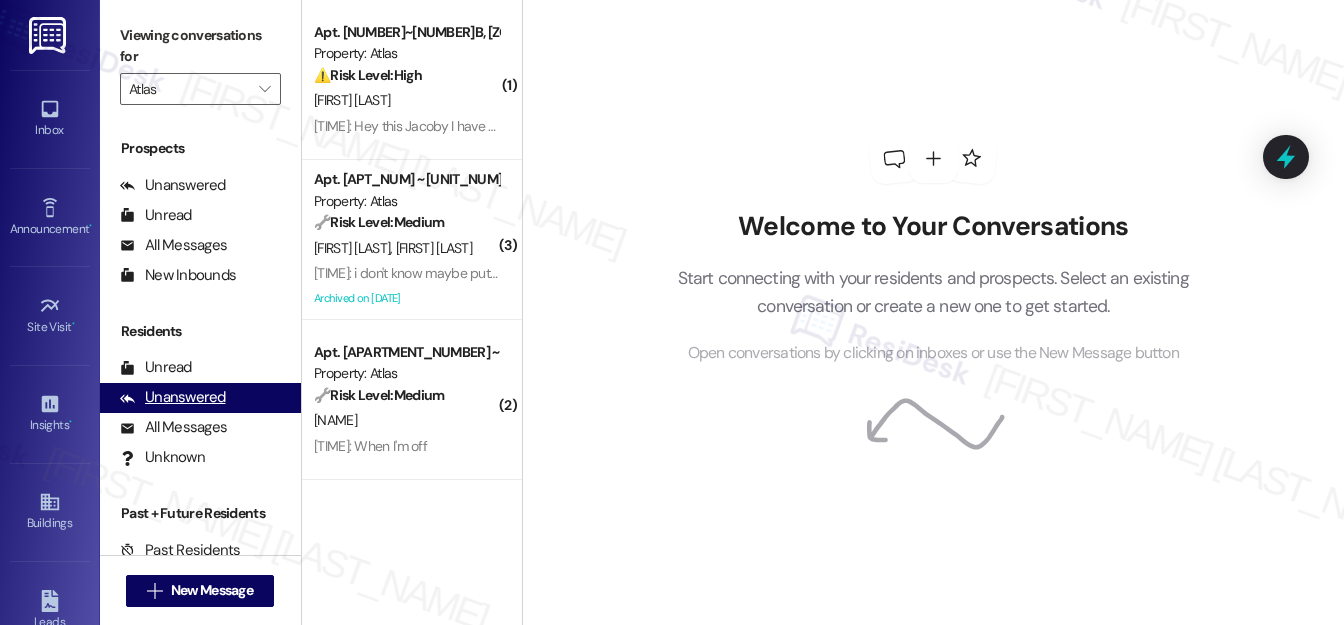 click on "Unanswered" at bounding box center [173, 397] 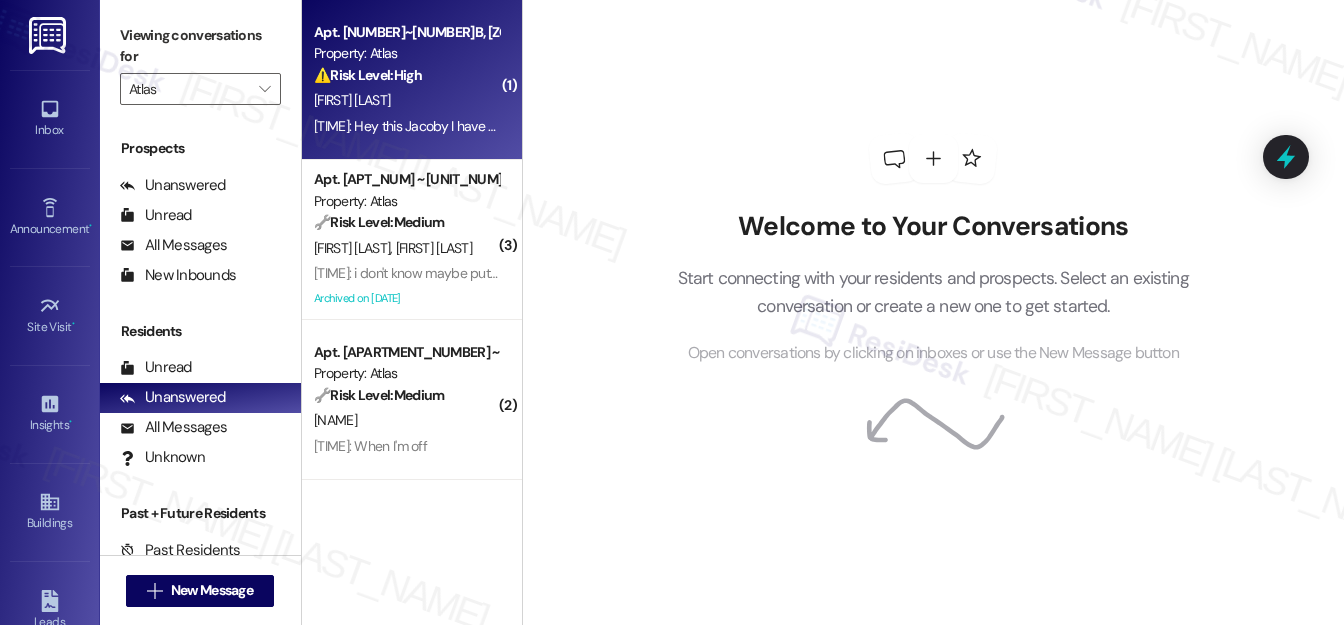 click on "⚠️  Risk Level:  High The resident is expressing concern about a new lease agreement being created without their knowledge. This raises potential legal and financial concerns related to the lease agreement, requiring prompt attention to clarify the situation and ensure compliance." at bounding box center (406, 75) 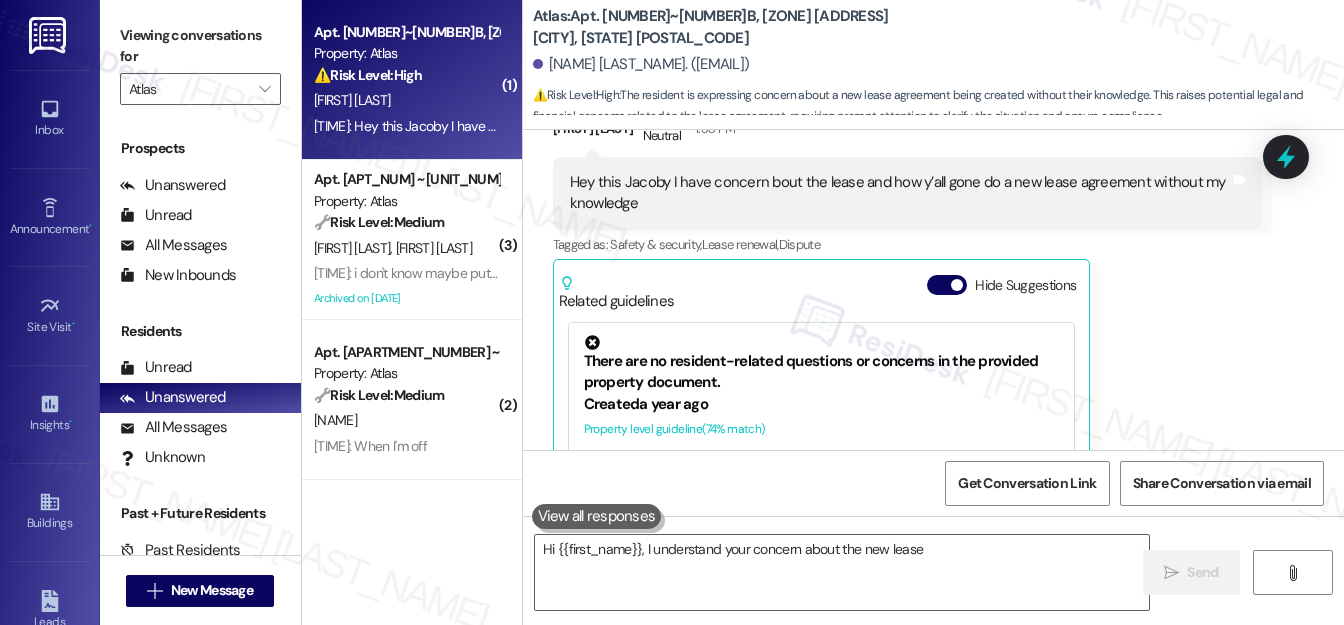 scroll, scrollTop: 333, scrollLeft: 0, axis: vertical 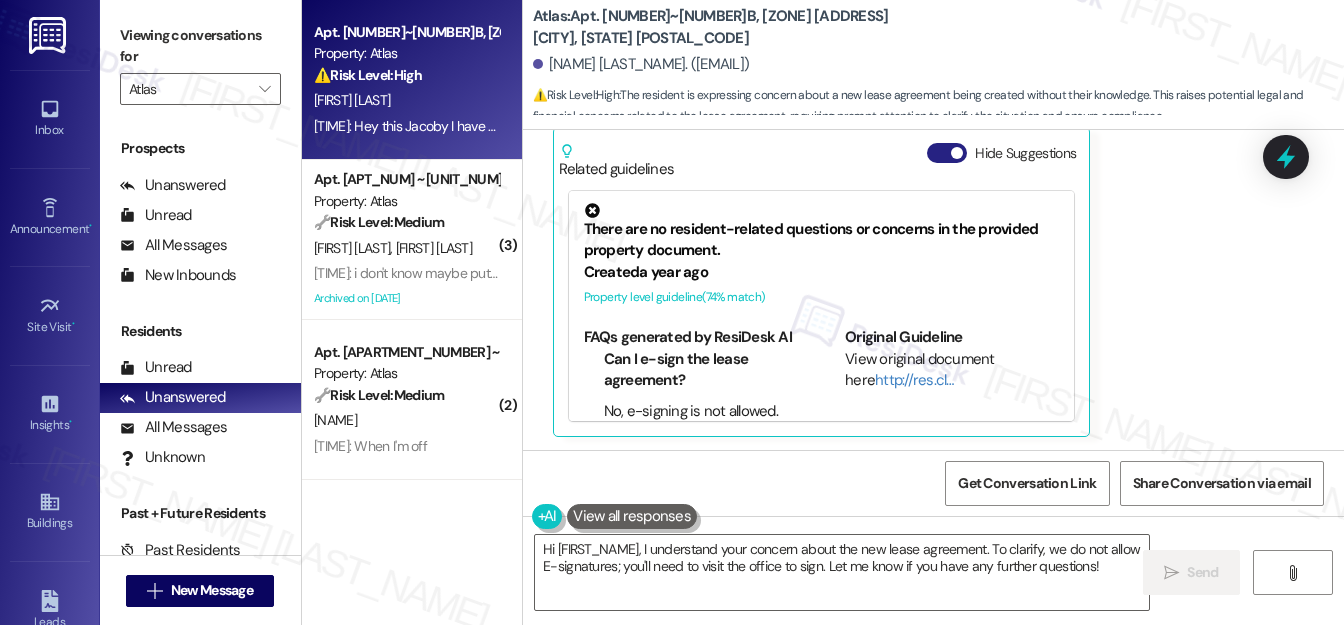 click on "Hide Suggestions" at bounding box center (947, 153) 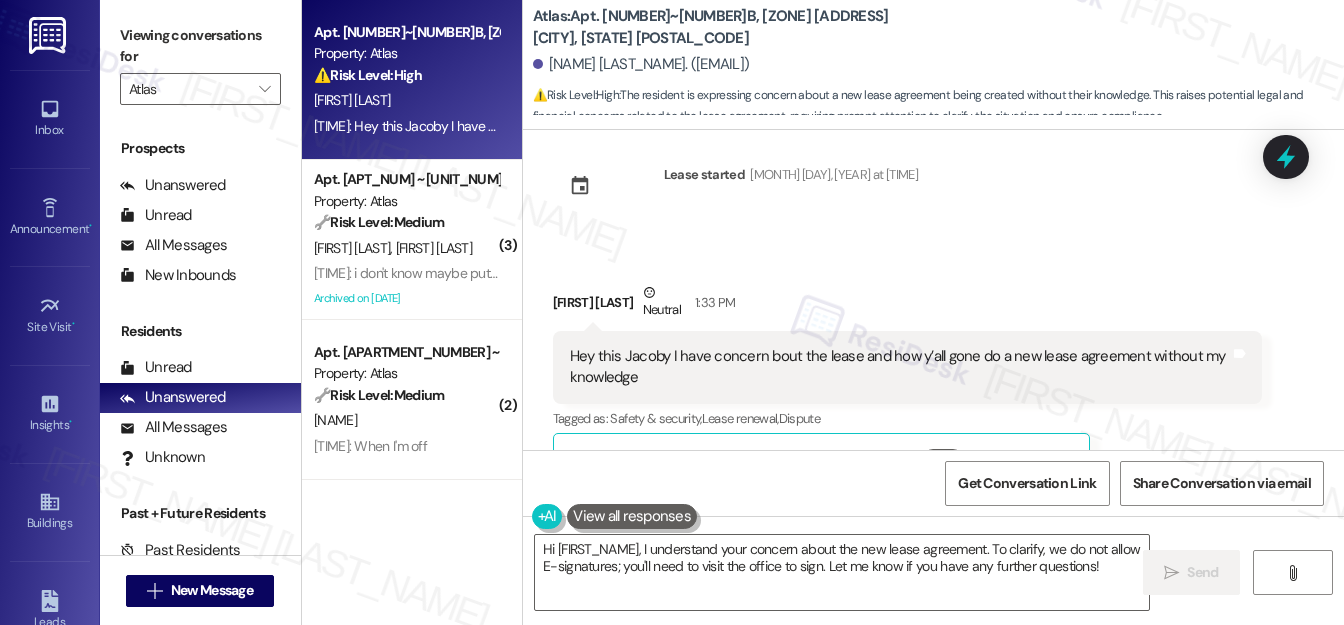 scroll, scrollTop: 0, scrollLeft: 0, axis: both 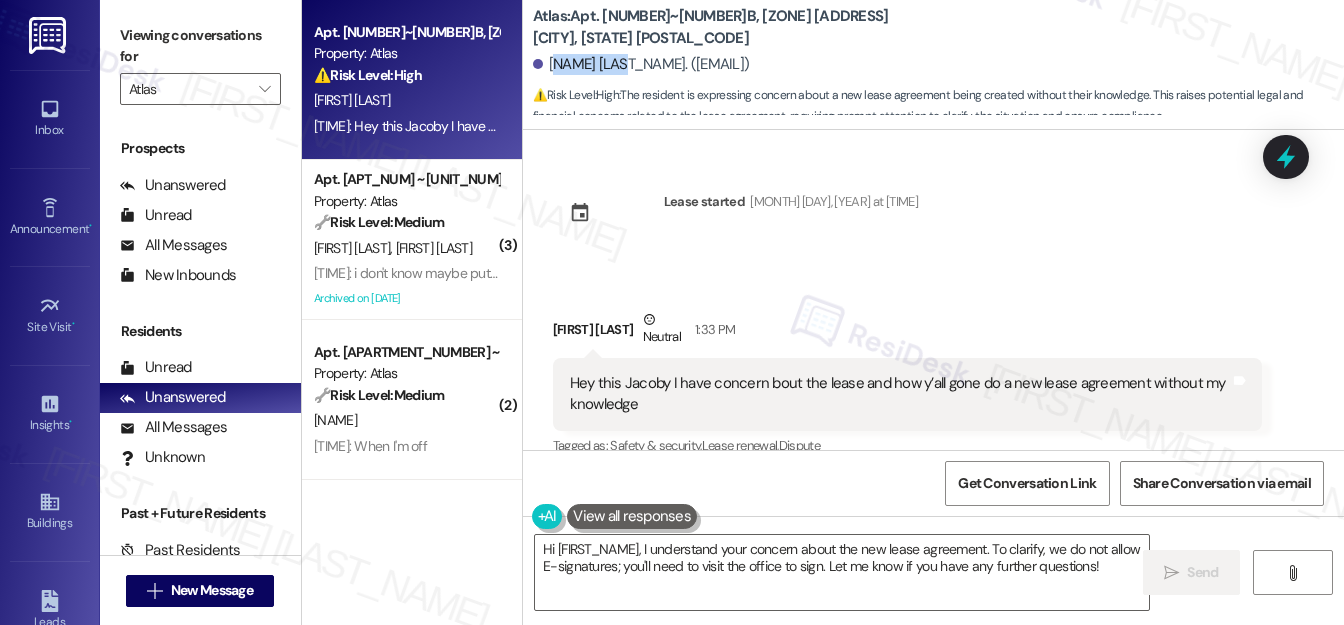 drag, startPoint x: 550, startPoint y: 64, endPoint x: 629, endPoint y: 55, distance: 79.51101 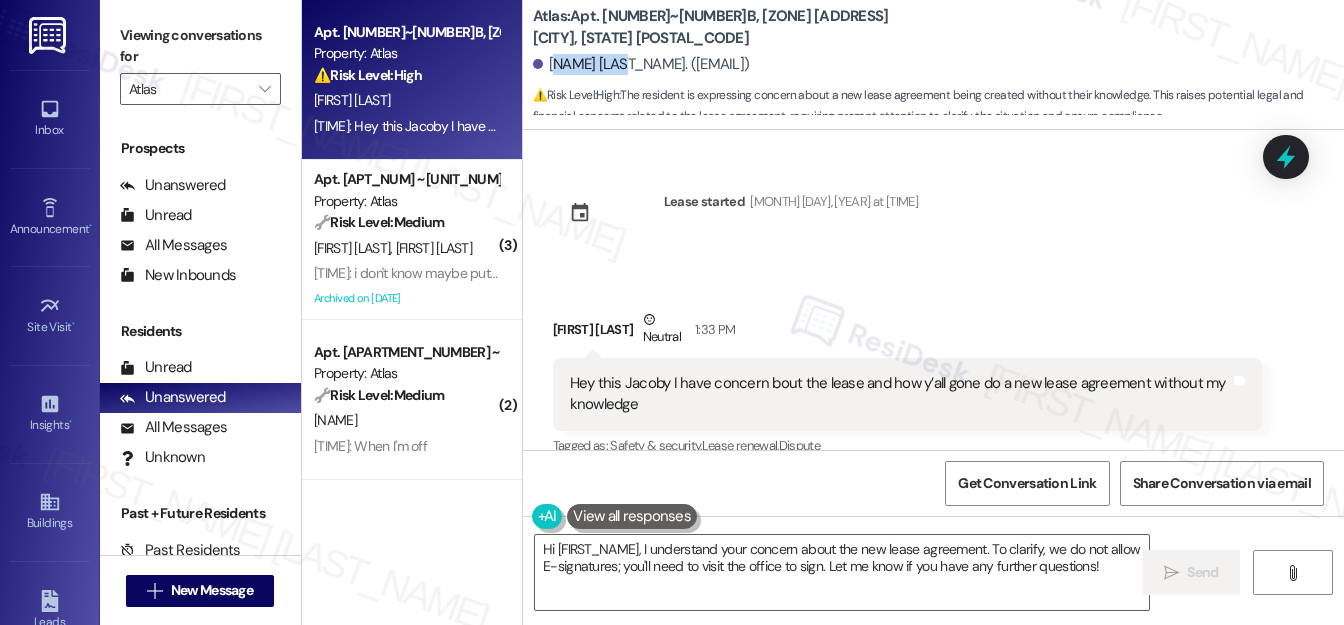 click on "[NAME] [LAST_NAME]. ([EMAIL])" at bounding box center (641, 64) 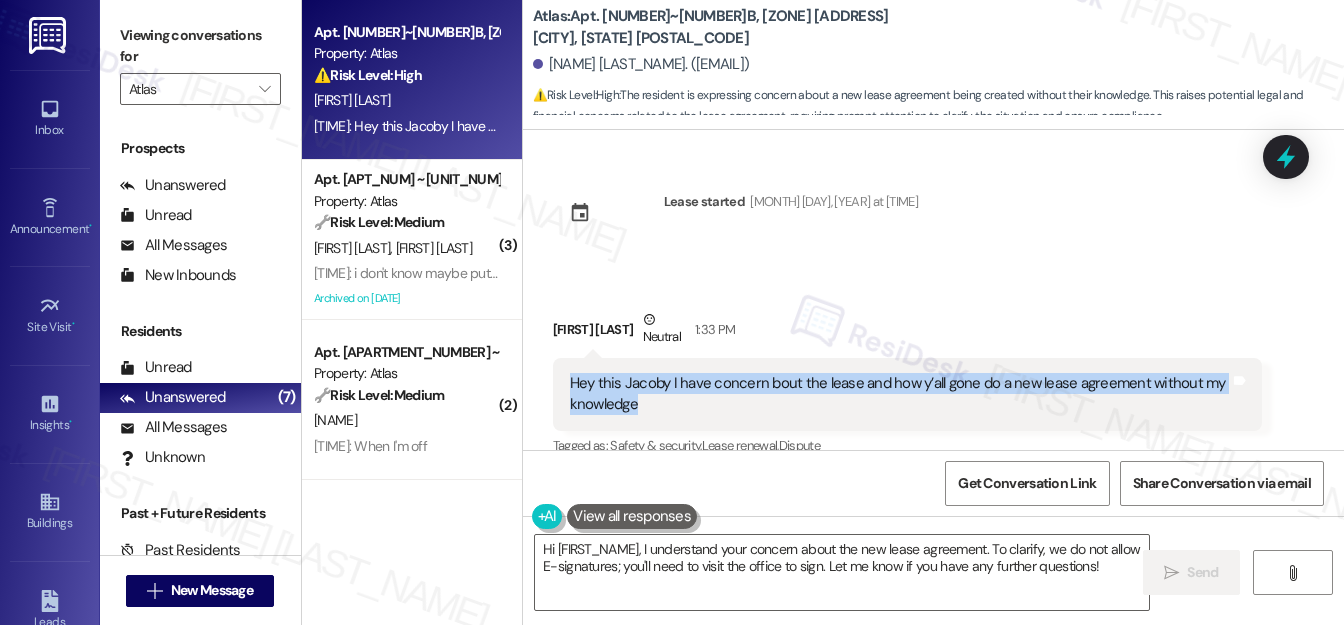 drag, startPoint x: 565, startPoint y: 380, endPoint x: 667, endPoint y: 407, distance: 105.51303 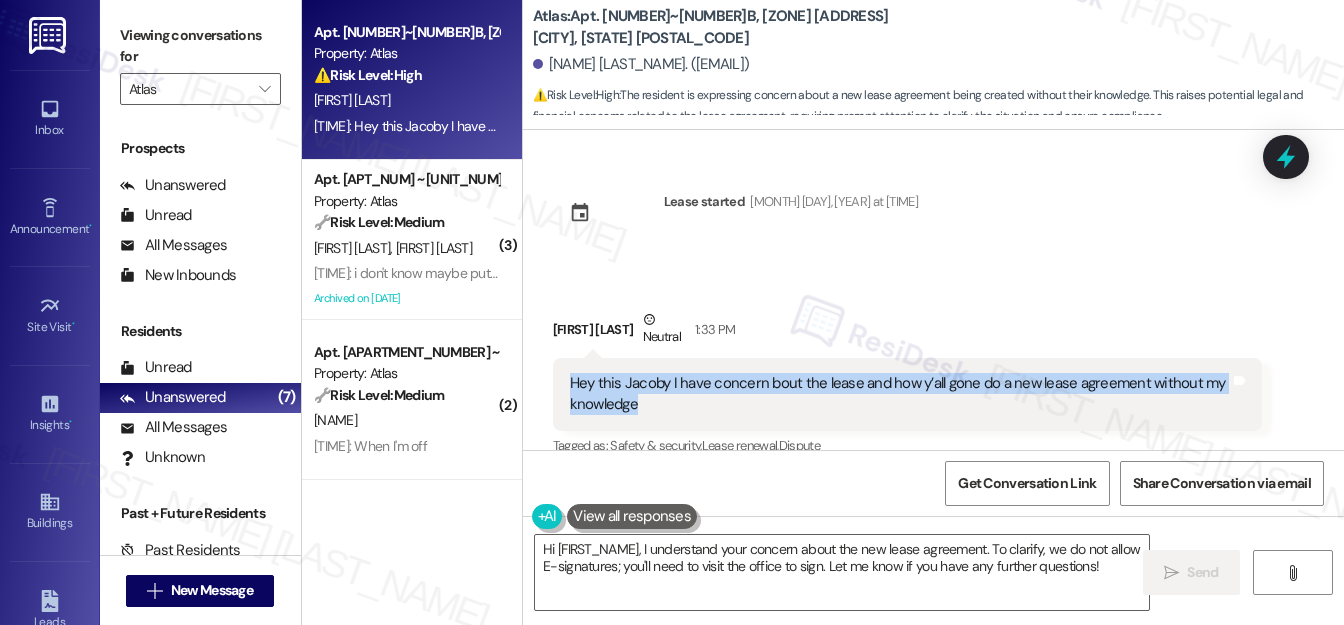 click on "Hey this Jacoby I have concern bout the lease and how y’all gone do a new lease agreement without my knowledge" at bounding box center [900, 394] 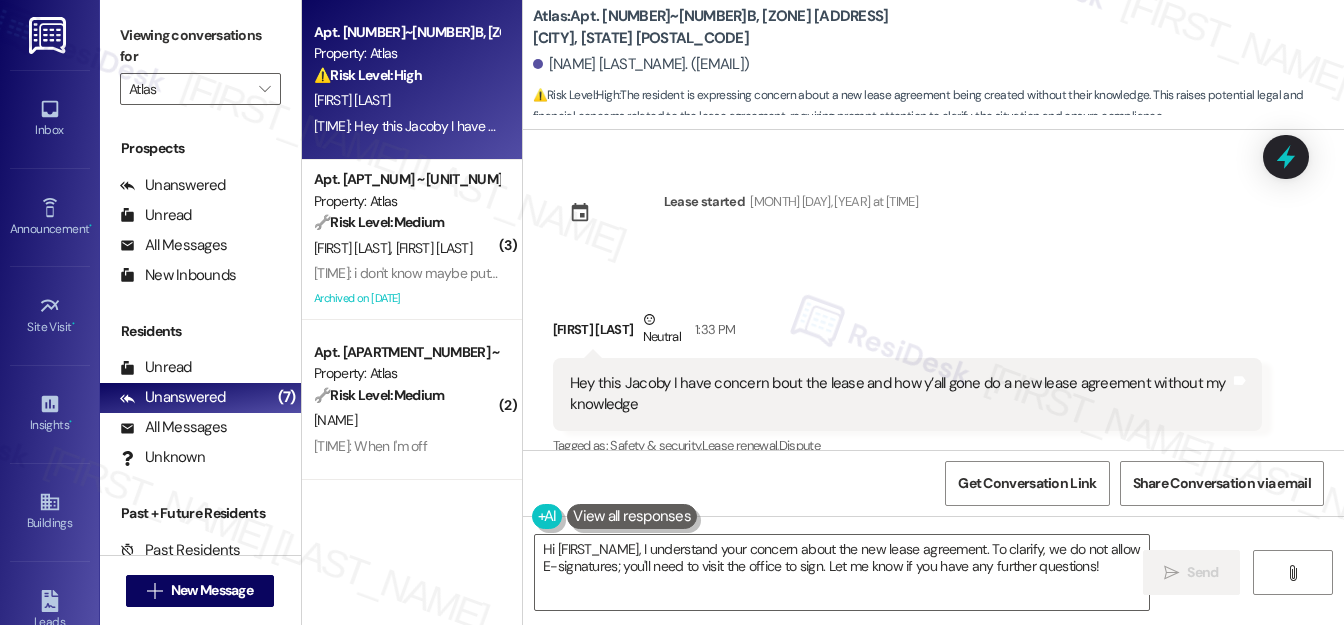 click on "Received via SMS [NAME]   Neutral [TIME] Hey this [NAME] I have concern bout the lease and how y’all gone do a new lease agreement without my knowledge Tags and notes Tagged as:   Safety & security ,  Click to highlight conversations about Safety & security Lease renewal ,  Click to highlight conversations about Lease renewal Dispute Click to highlight conversations about Dispute  Related guidelines Show suggestions" at bounding box center (907, 414) 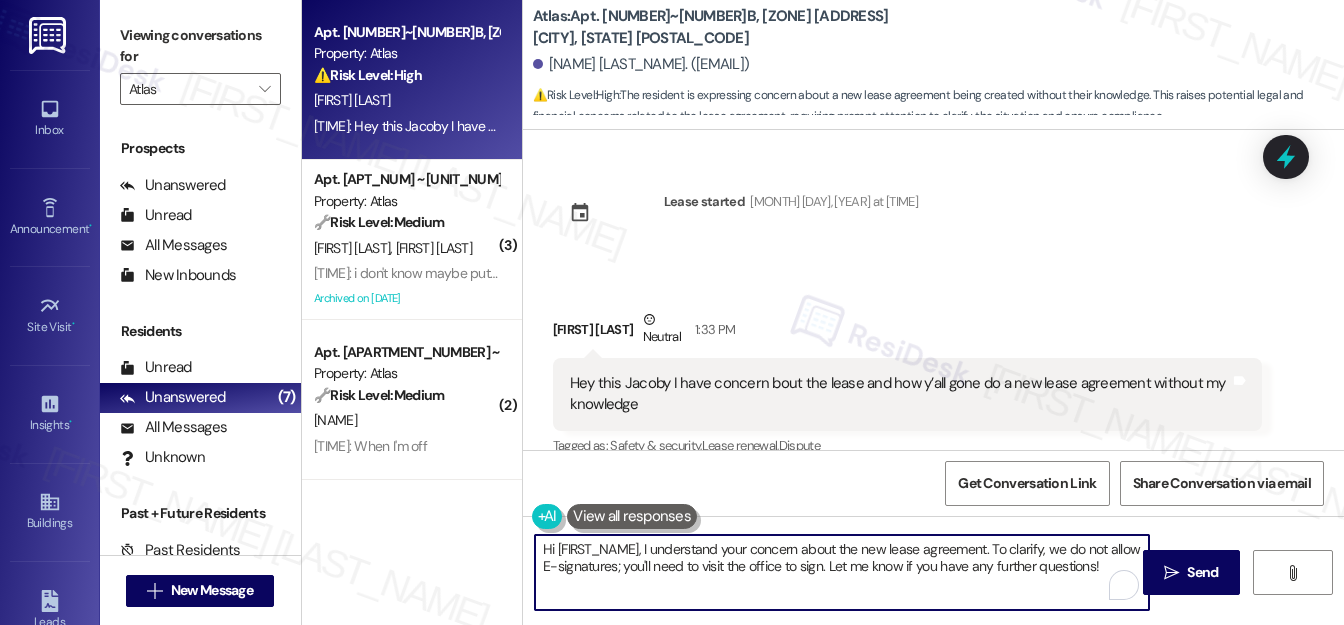 click on "Hi [FIRST_NAME], I understand your concern about the new lease agreement. To clarify, we do not allow E-signatures; you'll need to visit the office to sign. Let me know if you have any further questions!" at bounding box center (842, 572) 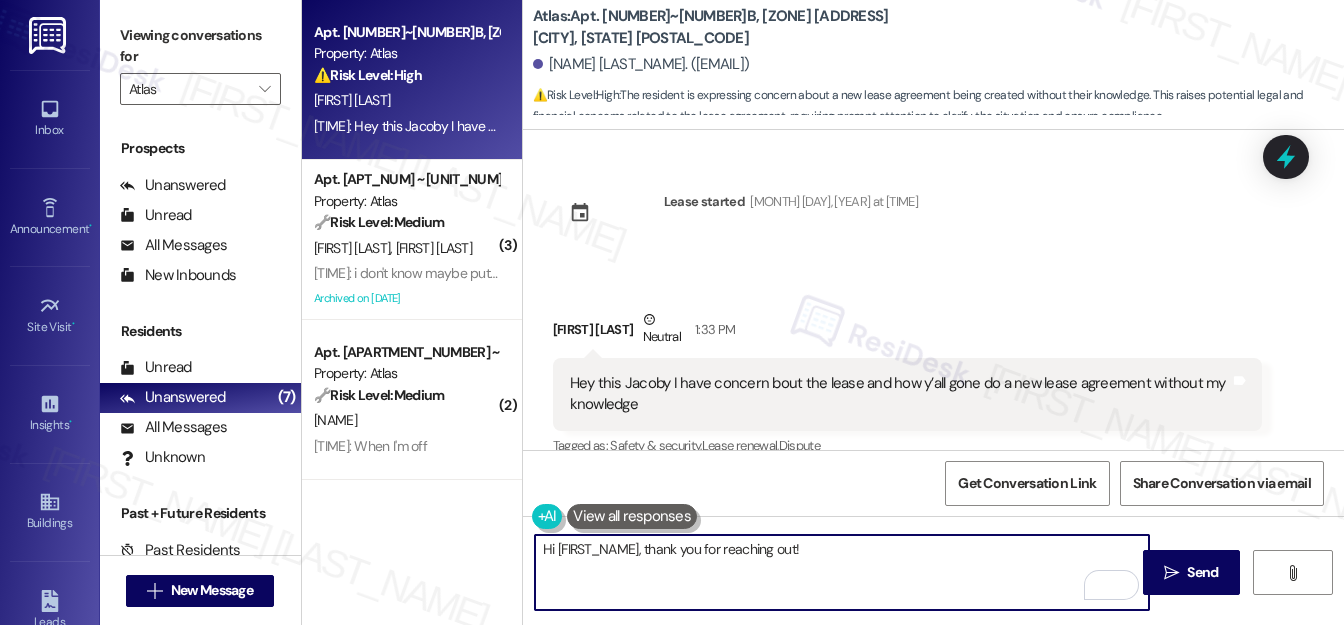 paste on "I understand your concern about the lease and the agreement being updated without your knowledge." 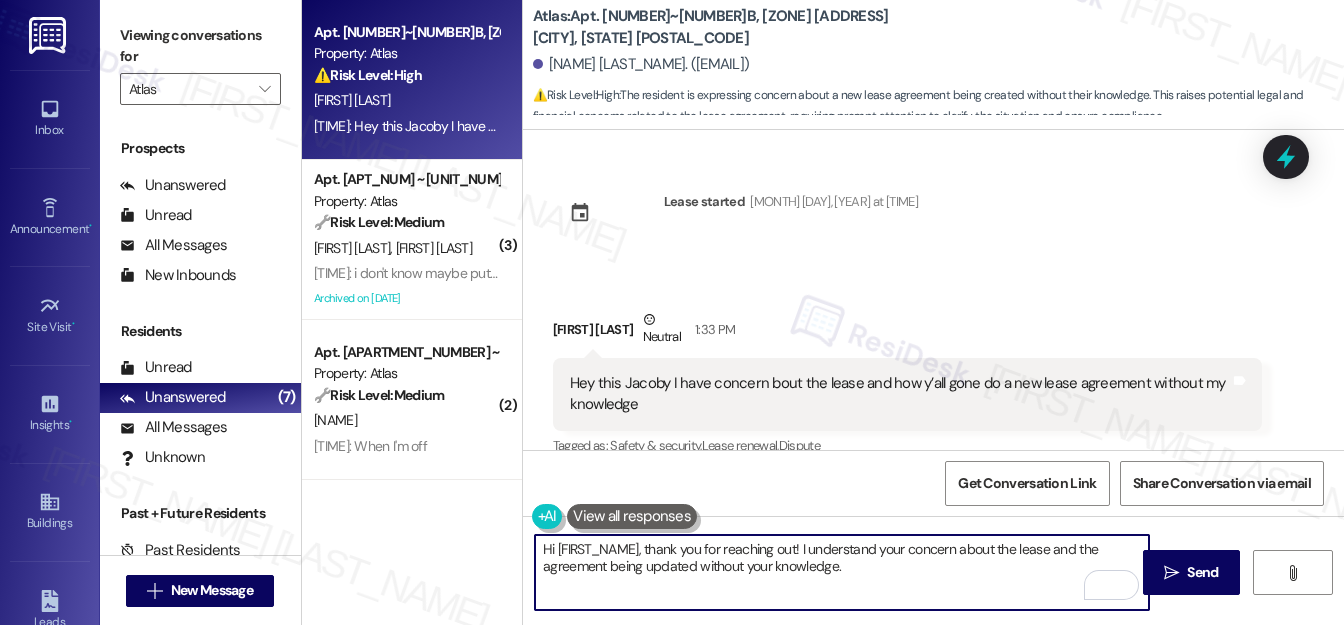 paste on "I’ll check into this and see what may have happened. I’ll follow up with you as soon as I have more information." 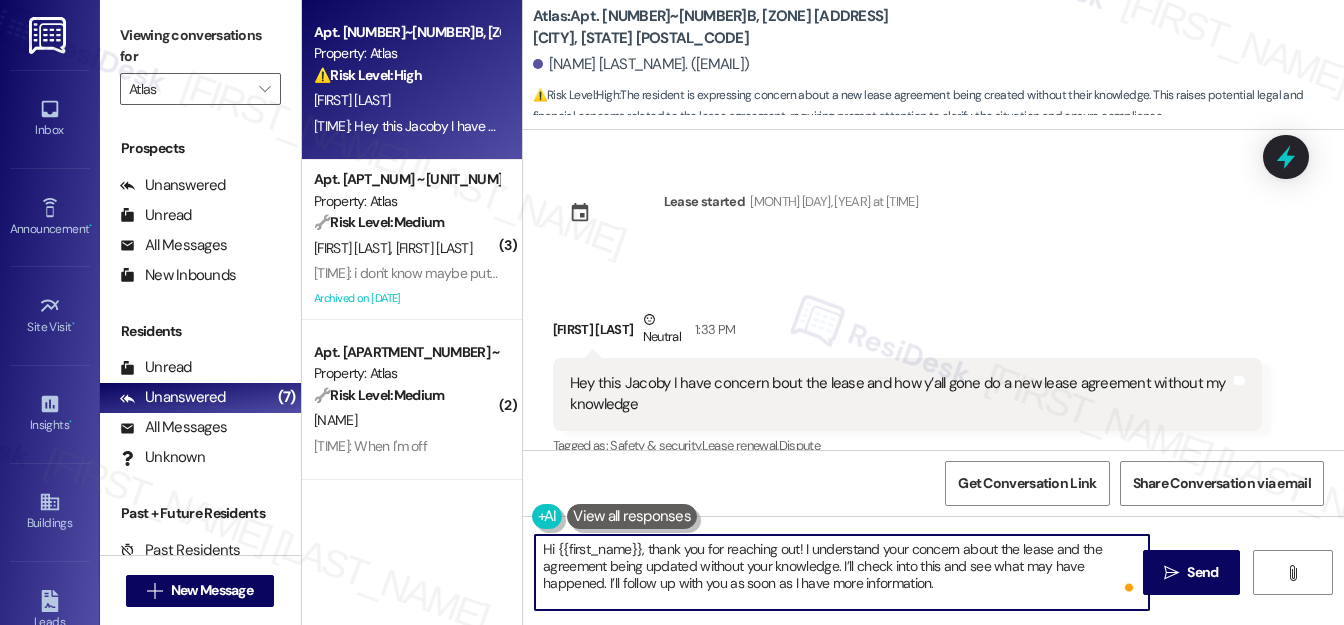click on "Hi {{first_name}}, thank you for reaching out! I understand your concern about the lease and the agreement being updated without your knowledge. I’ll check into this and see what may have happened. I’ll follow up with you as soon as I have more information." at bounding box center (842, 572) 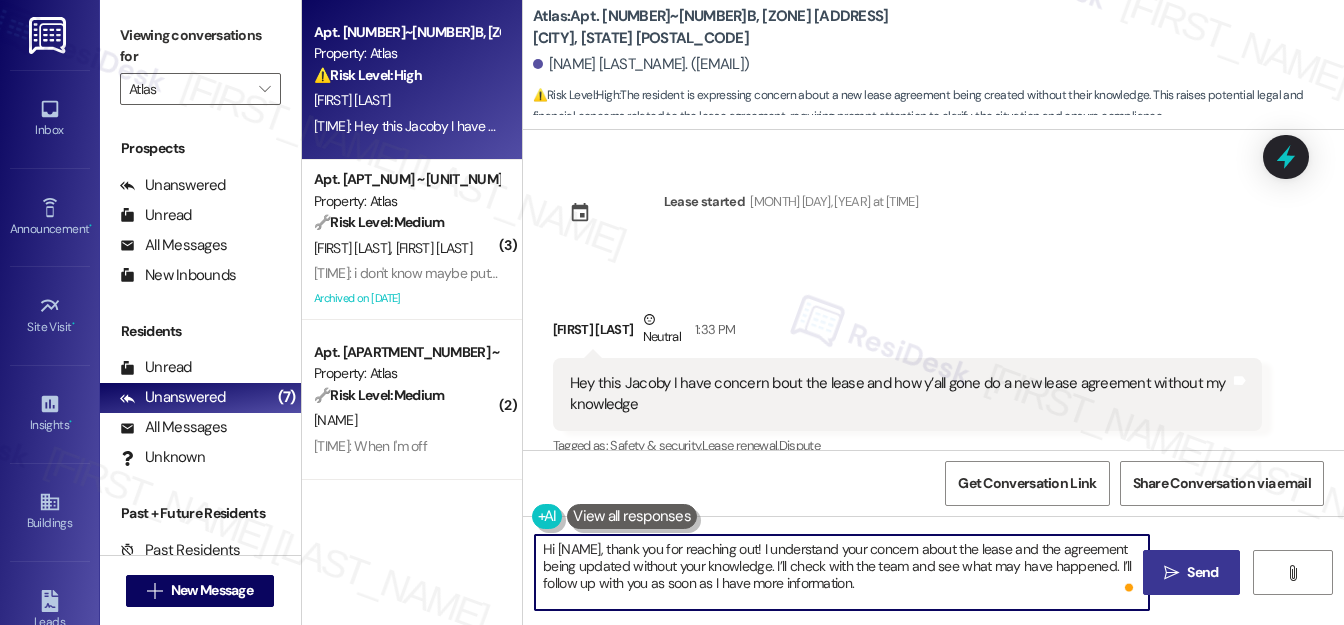 type on "Hi [NAME], thank you for reaching out! I understand your concern about the lease and the agreement being updated without your knowledge. I’ll check with the team and see what may have happened. I’ll follow up with you as soon as I have more information." 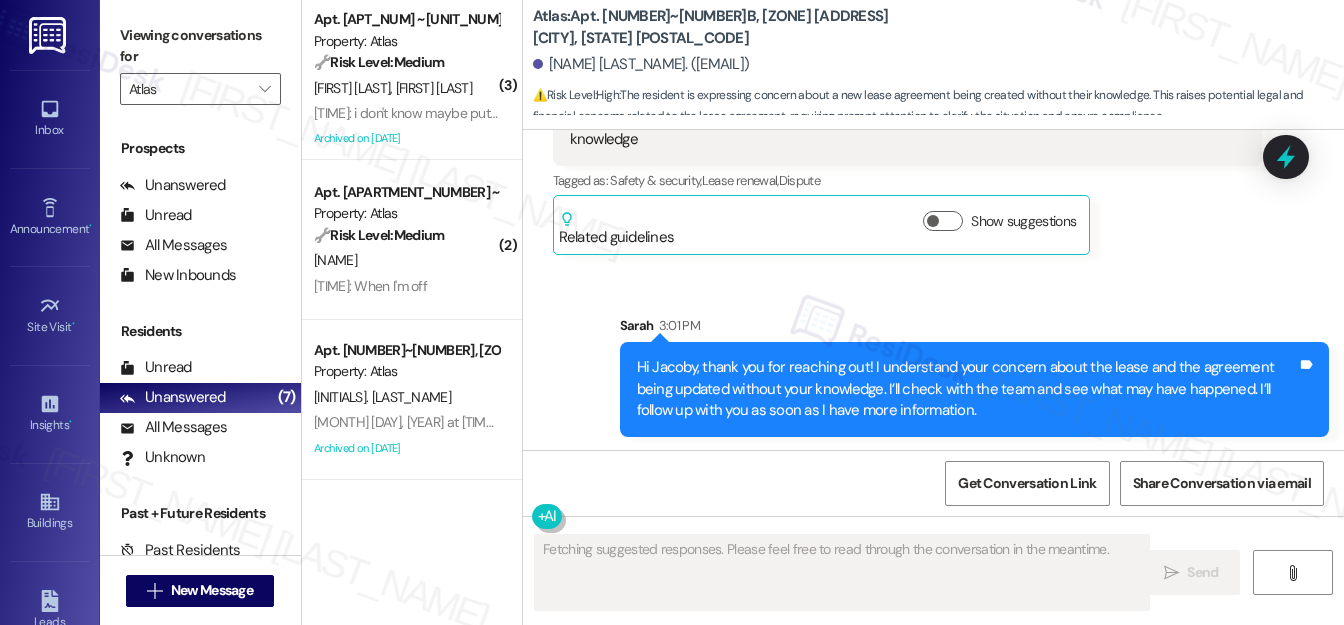 scroll, scrollTop: 266, scrollLeft: 0, axis: vertical 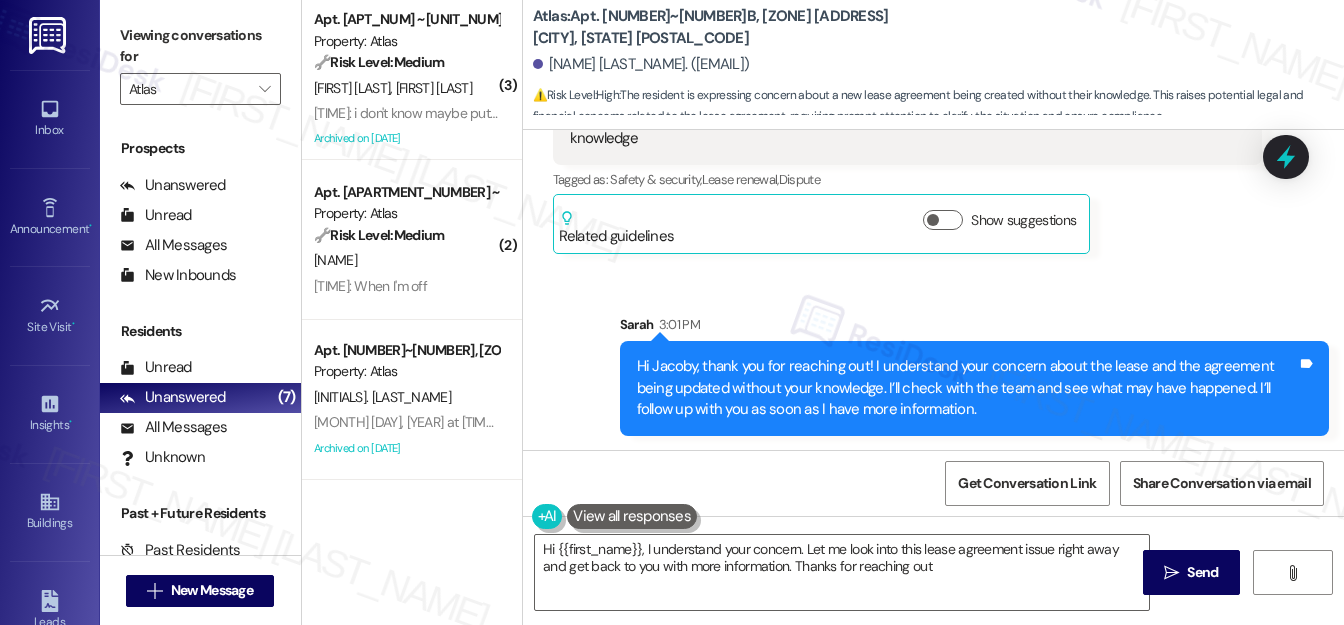 type on "Hi [FIRST_NAME], I understand your concern. Let me look into this lease agreement issue right away and get back to you with more information. Thanks for reaching out!" 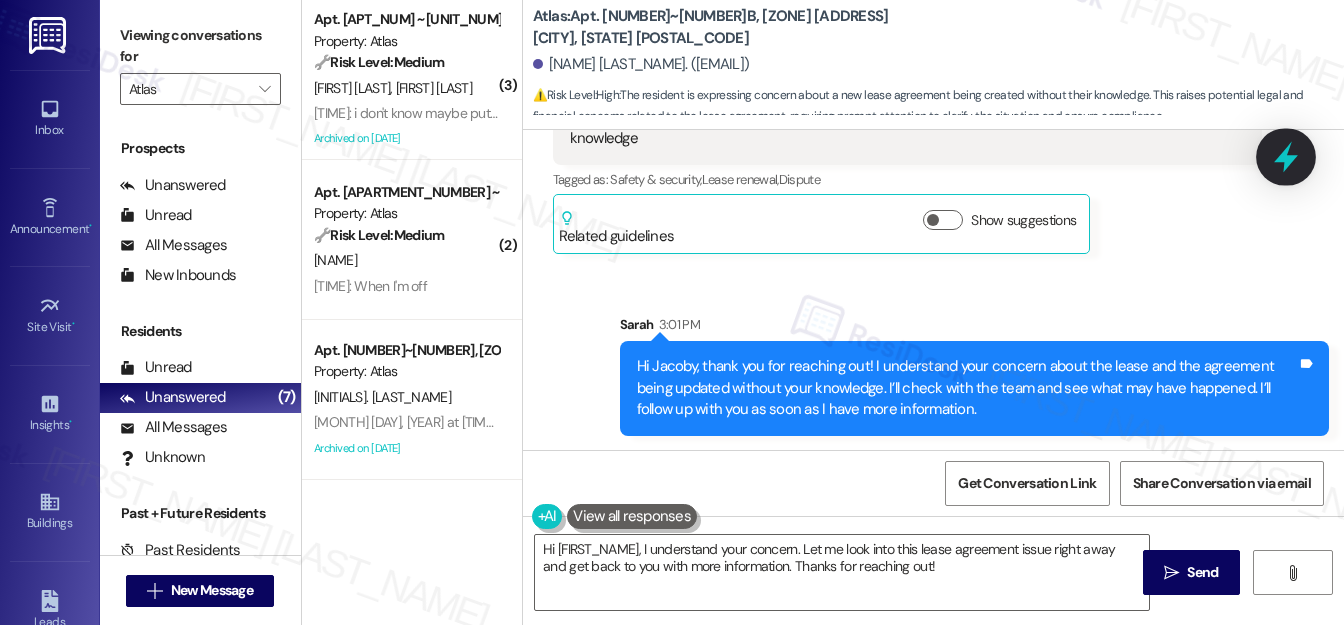 click 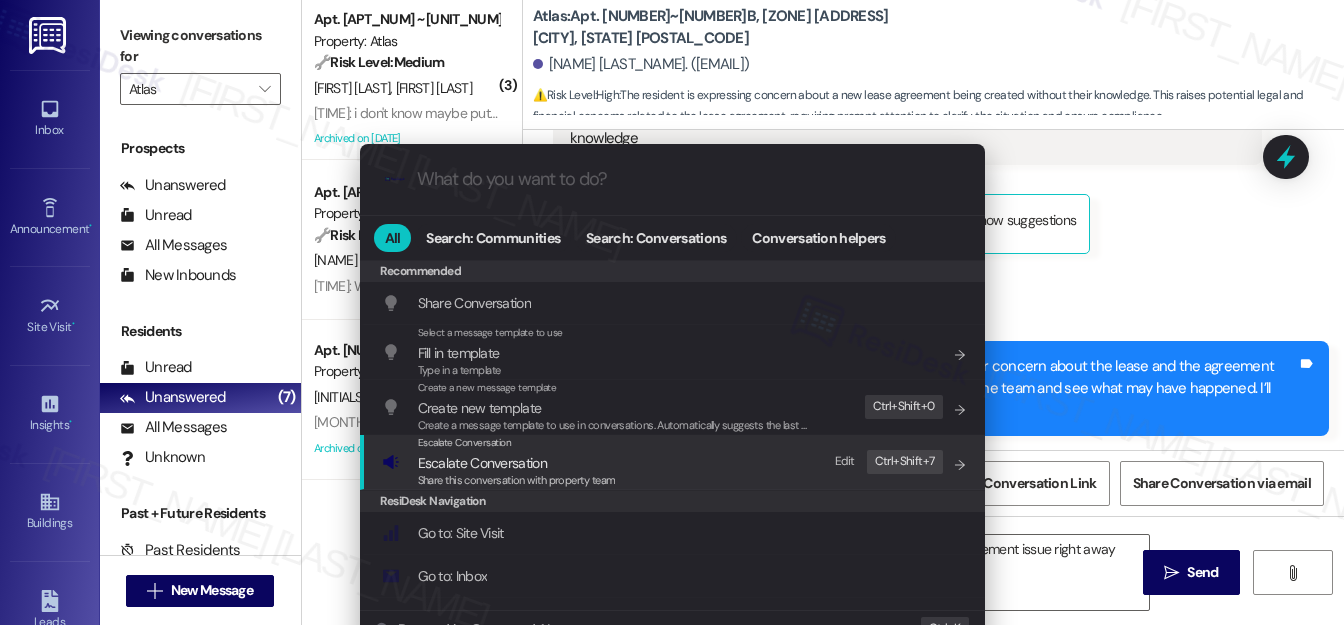 click on "Escalate Conversation" at bounding box center [482, 463] 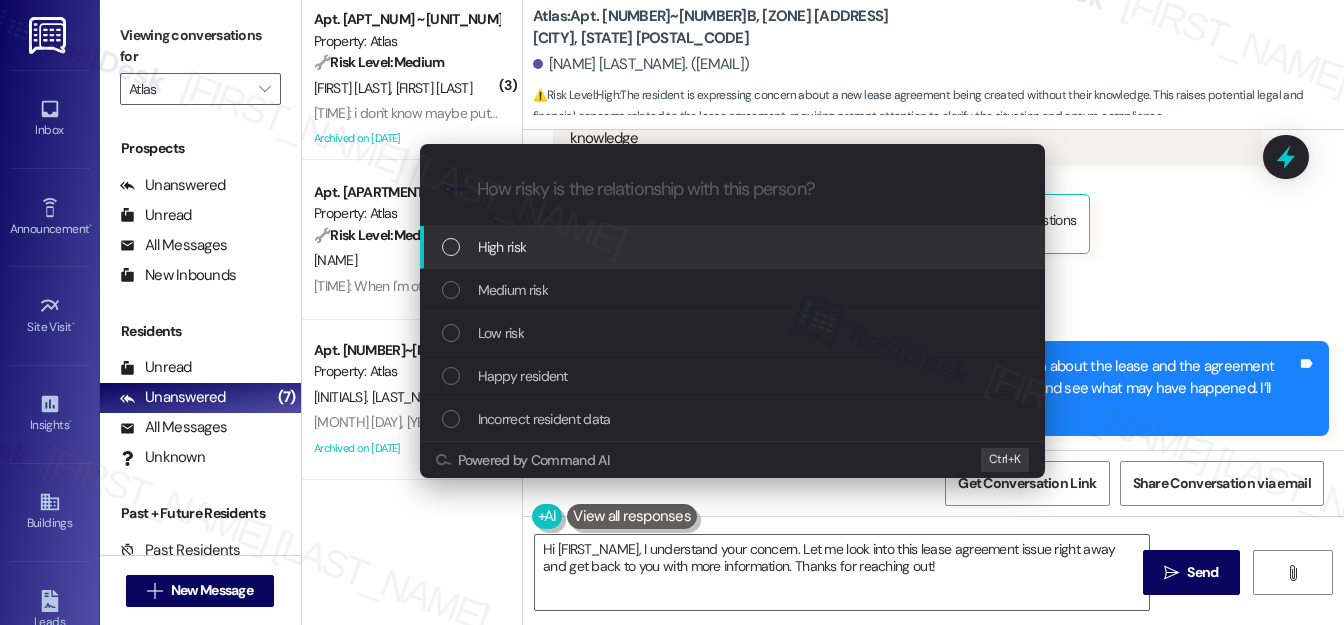 drag, startPoint x: 498, startPoint y: 245, endPoint x: 518, endPoint y: 232, distance: 23.853722 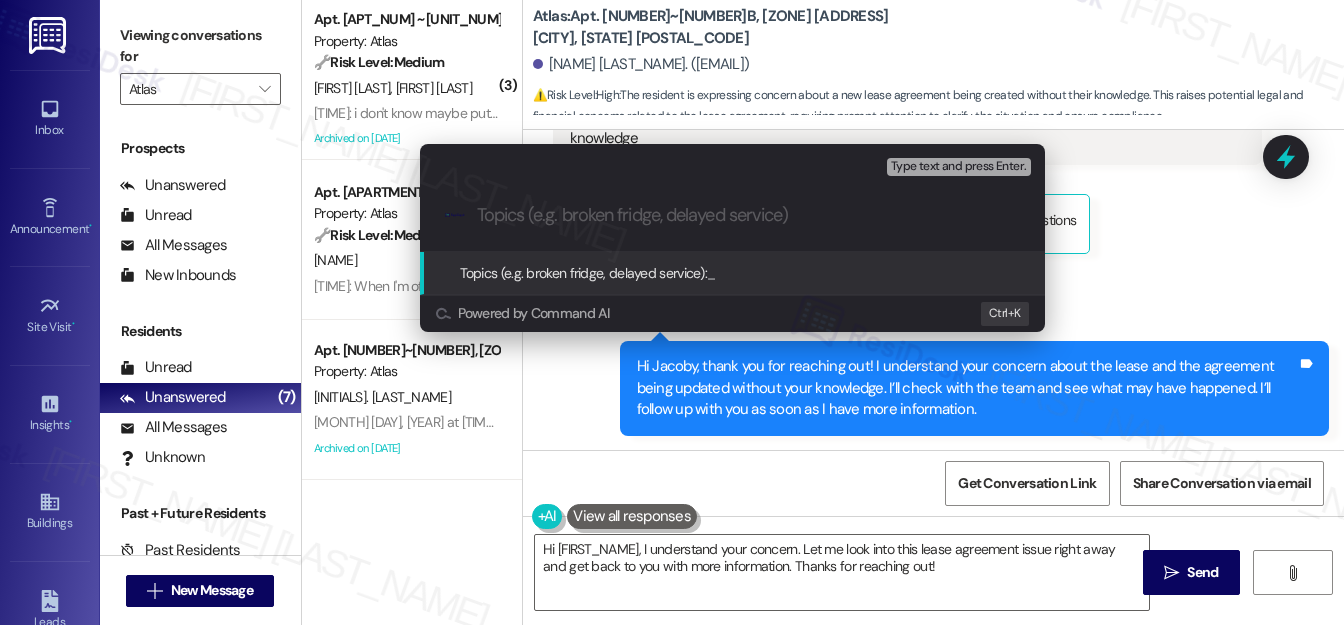 paste on "Lease Agreement Clarification Request" 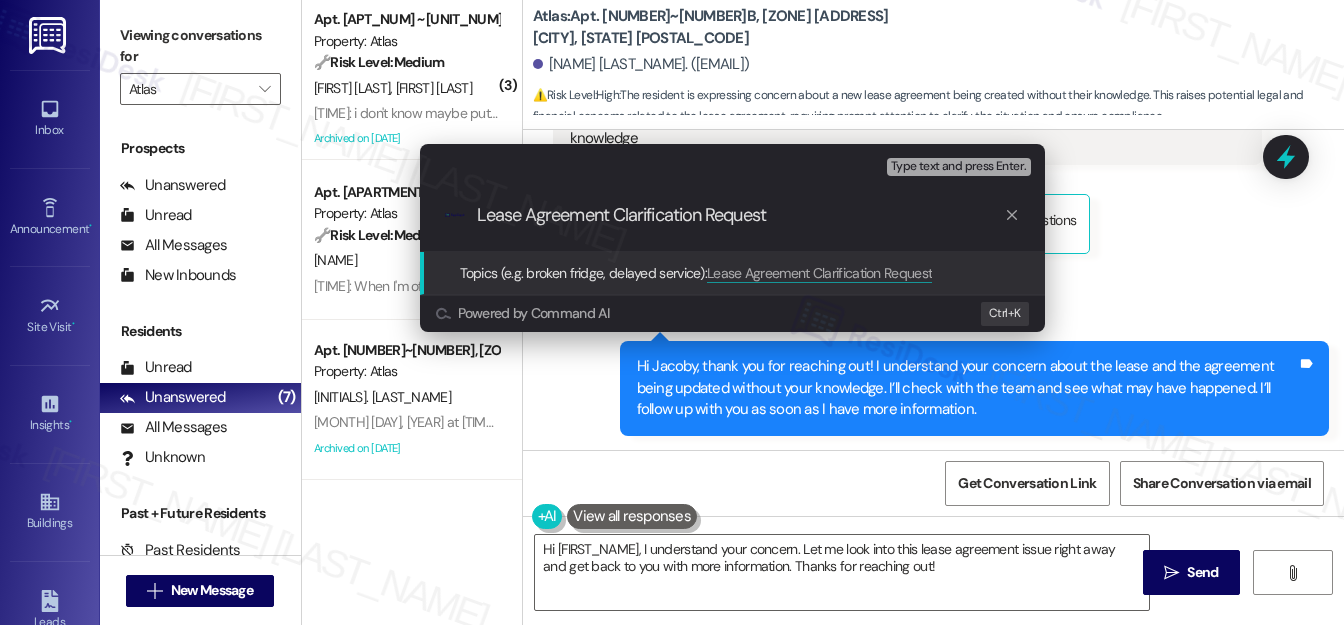click on "Lease Agreement Clarification Request" at bounding box center (740, 215) 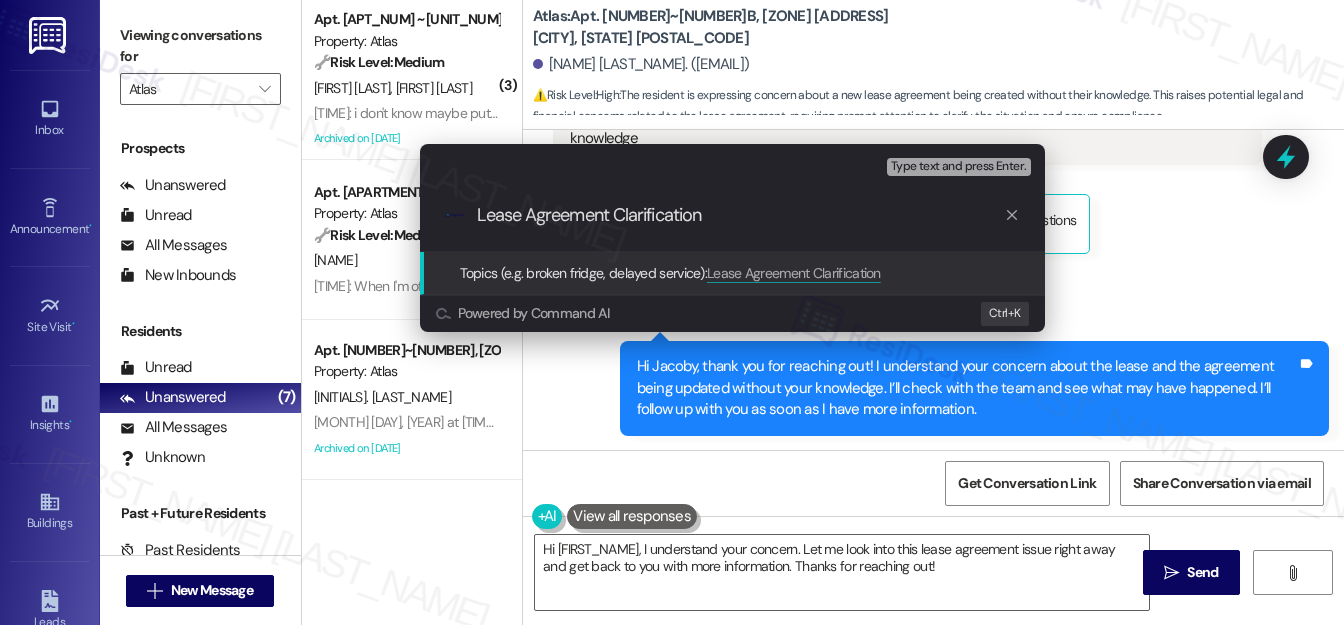 type 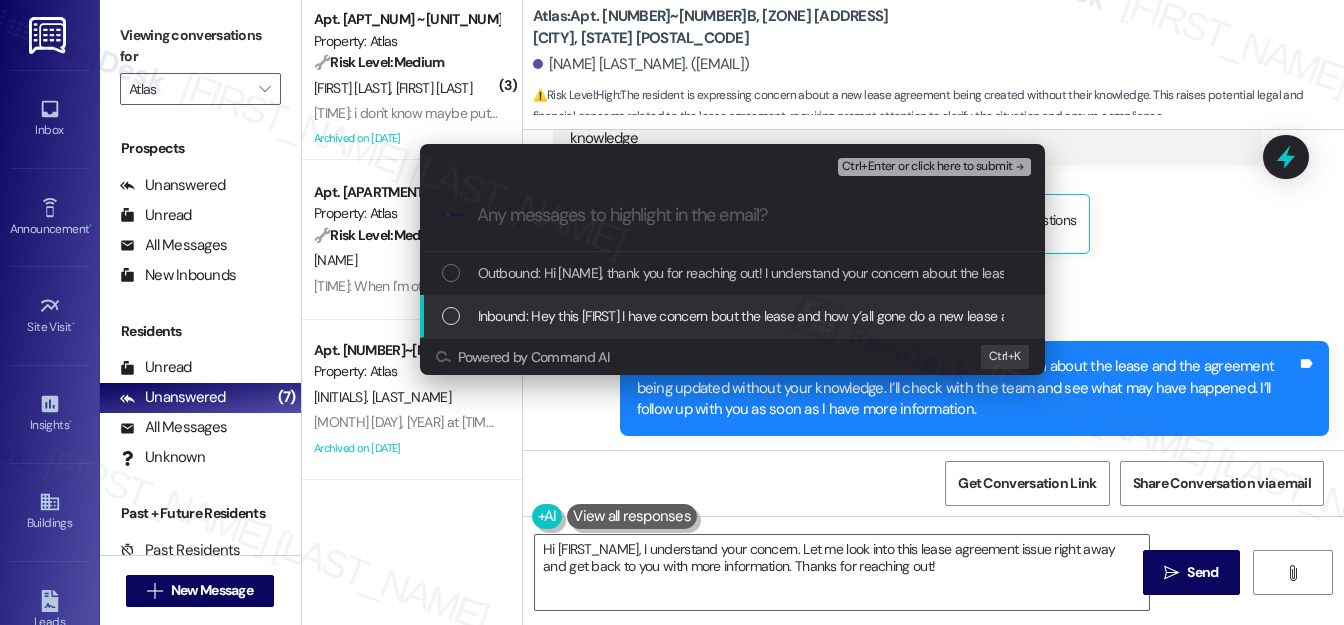click at bounding box center (451, 316) 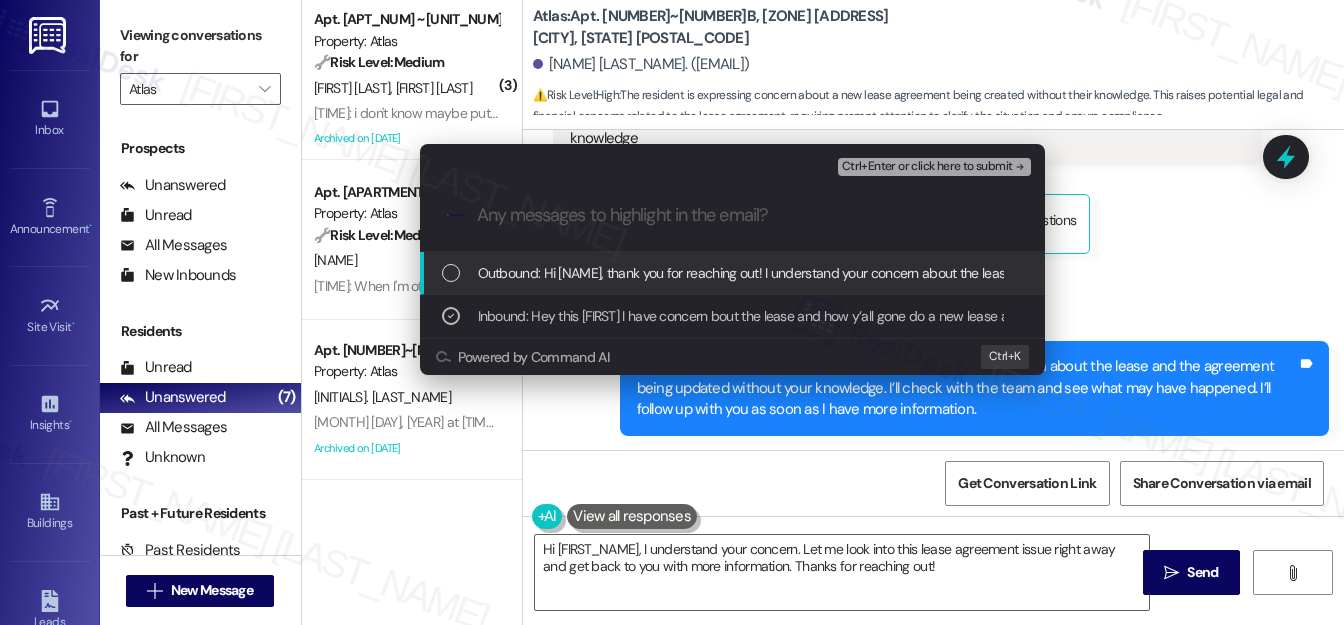 click on "Ctrl+Enter or click here to submit" at bounding box center [927, 167] 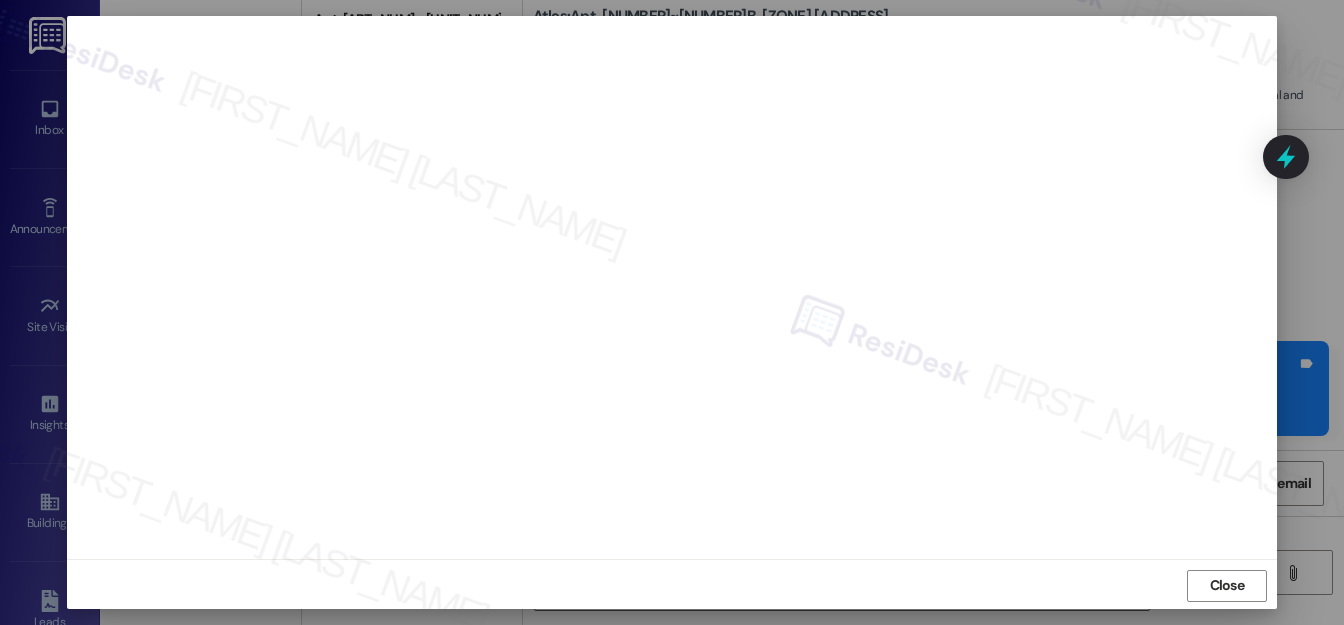 scroll, scrollTop: 22, scrollLeft: 0, axis: vertical 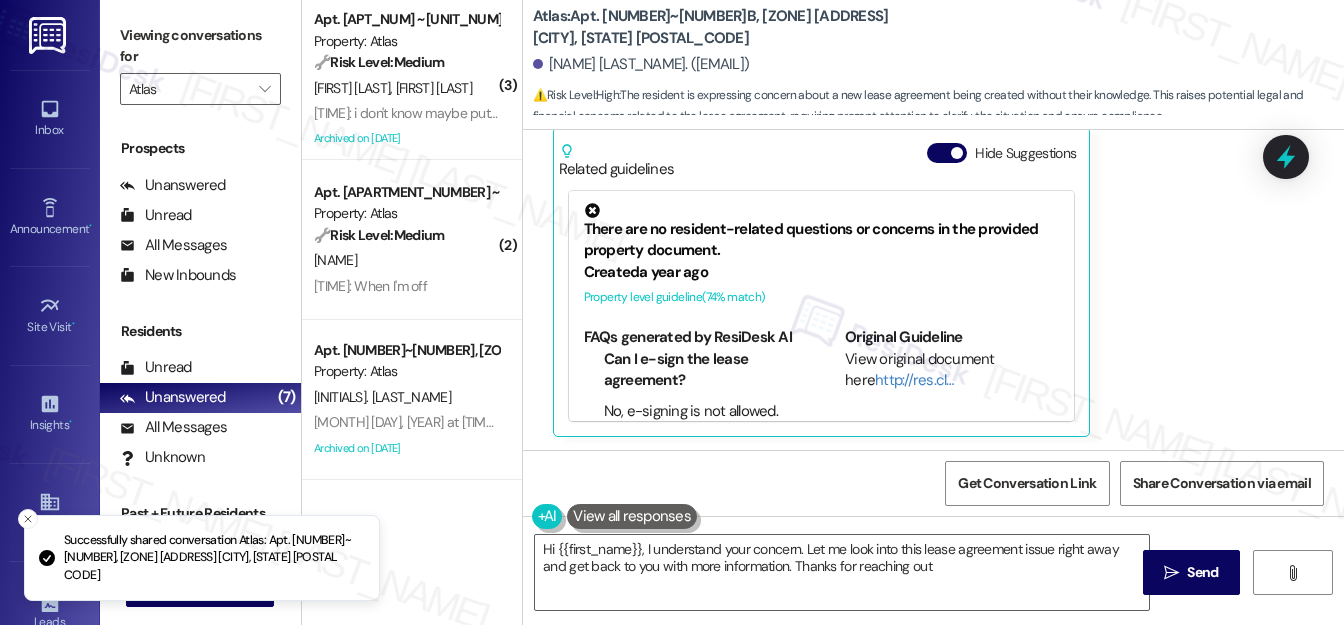 type on "Hi [FIRST_NAME], I understand your concern. Let me look into this lease agreement issue right away and get back to you with more information. Thanks for reaching out!" 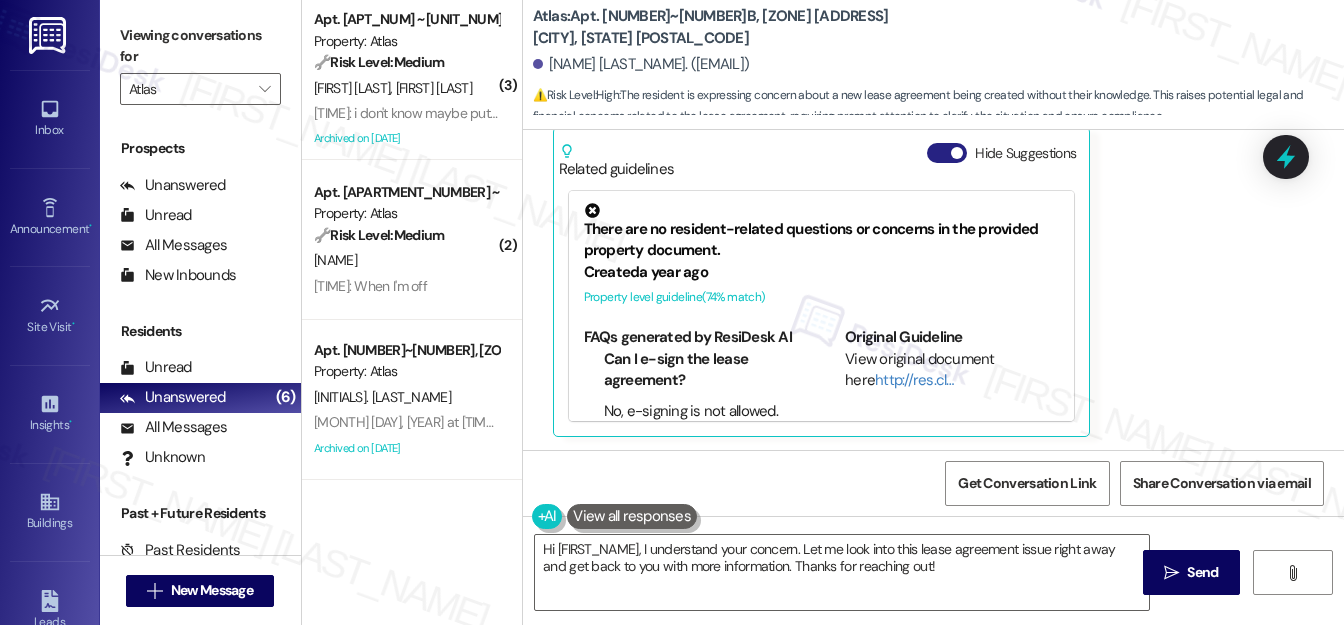 click on "Hide Suggestions" at bounding box center (947, 153) 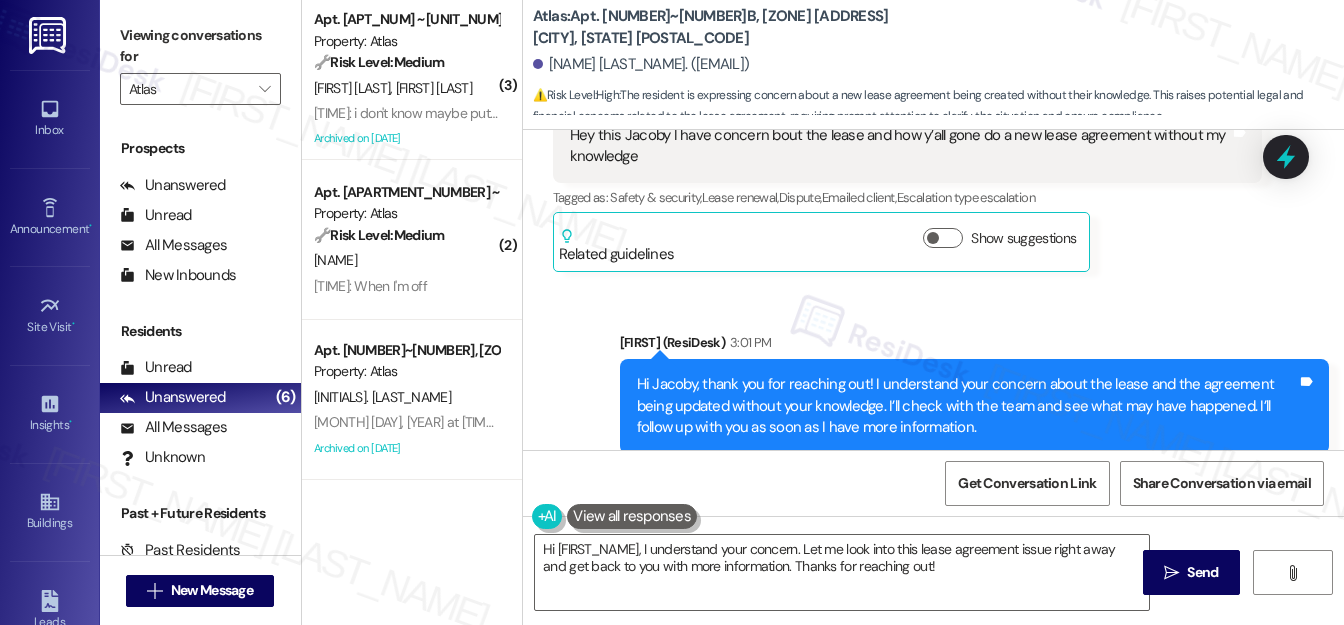 scroll, scrollTop: 114, scrollLeft: 0, axis: vertical 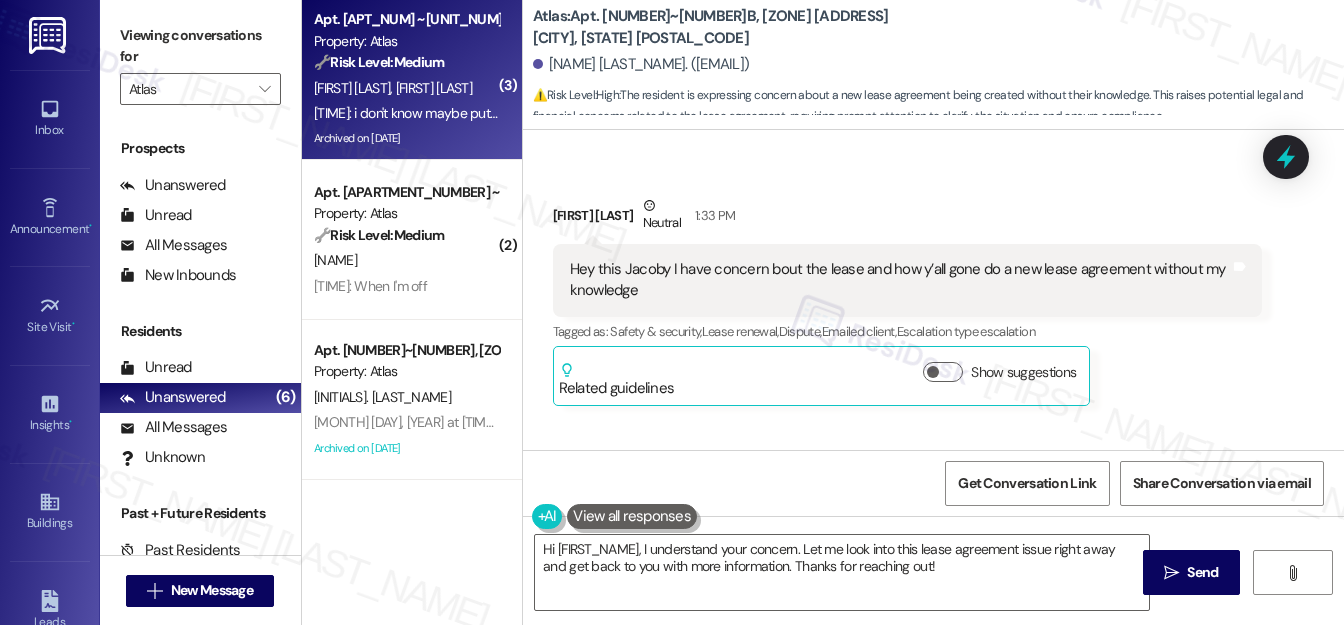 click on "[INITIALS]. [INITIALS]." at bounding box center [406, 88] 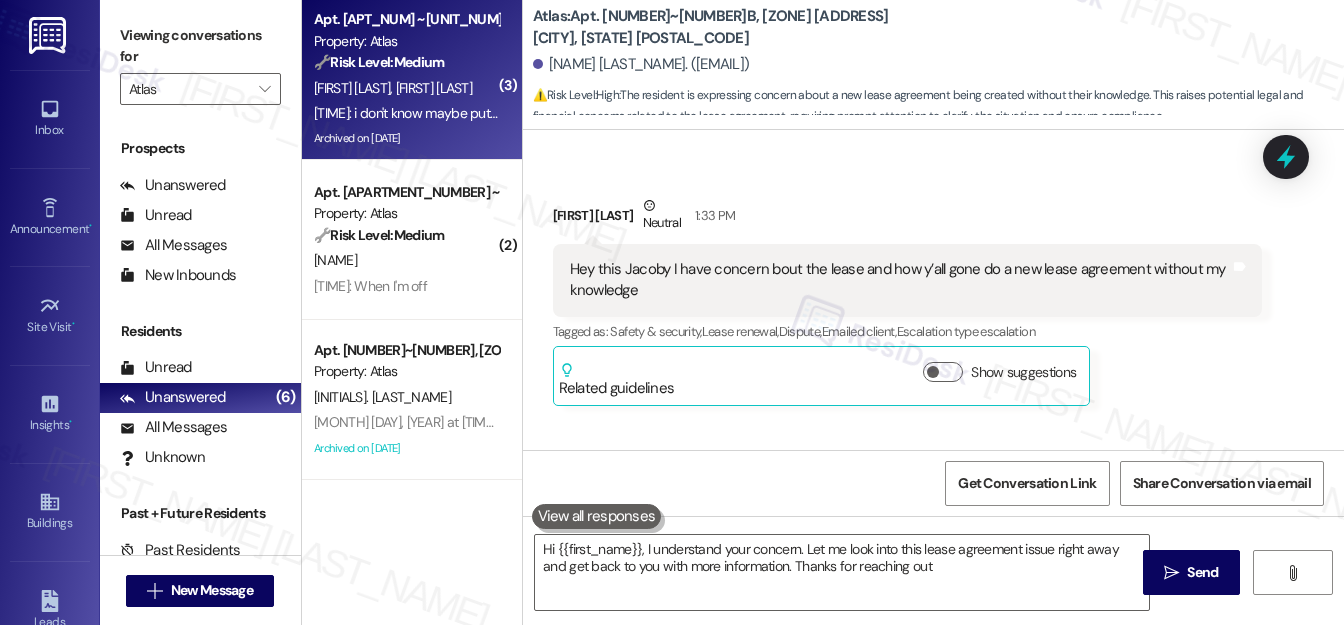 type on "Hi [FIRST_NAME], I understand your concern. Let me look into this lease agreement issue right away and get back to you with more information. Thanks for reaching out!" 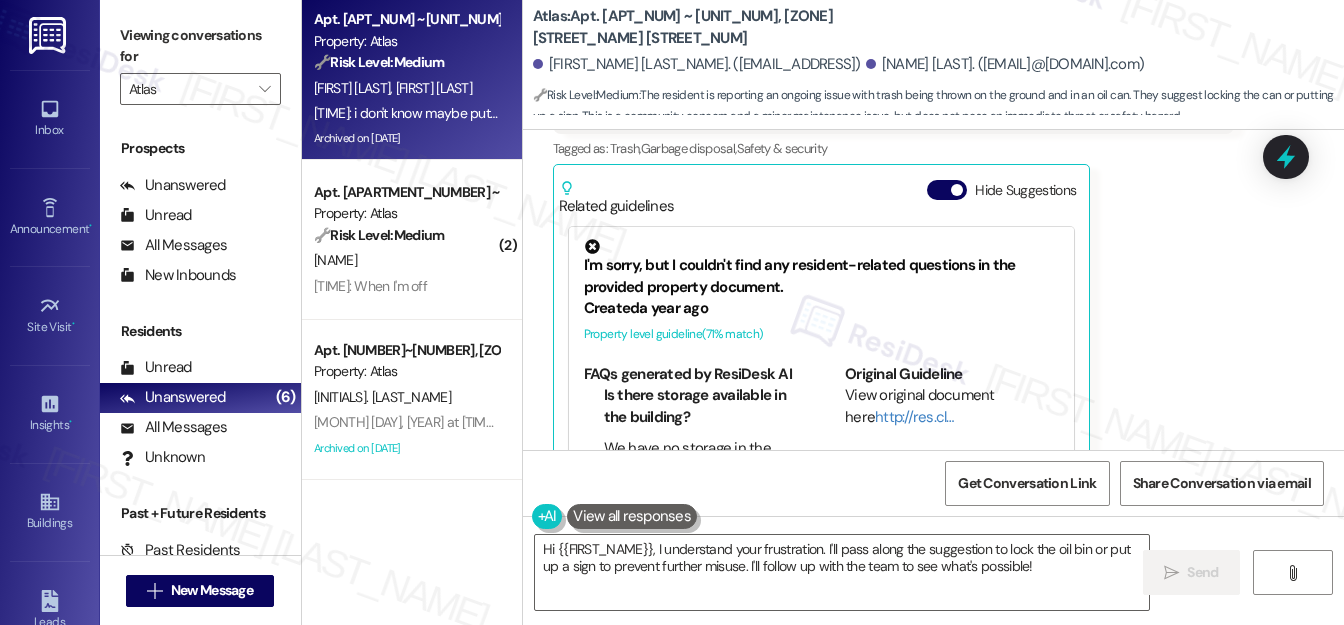 scroll, scrollTop: 9706, scrollLeft: 0, axis: vertical 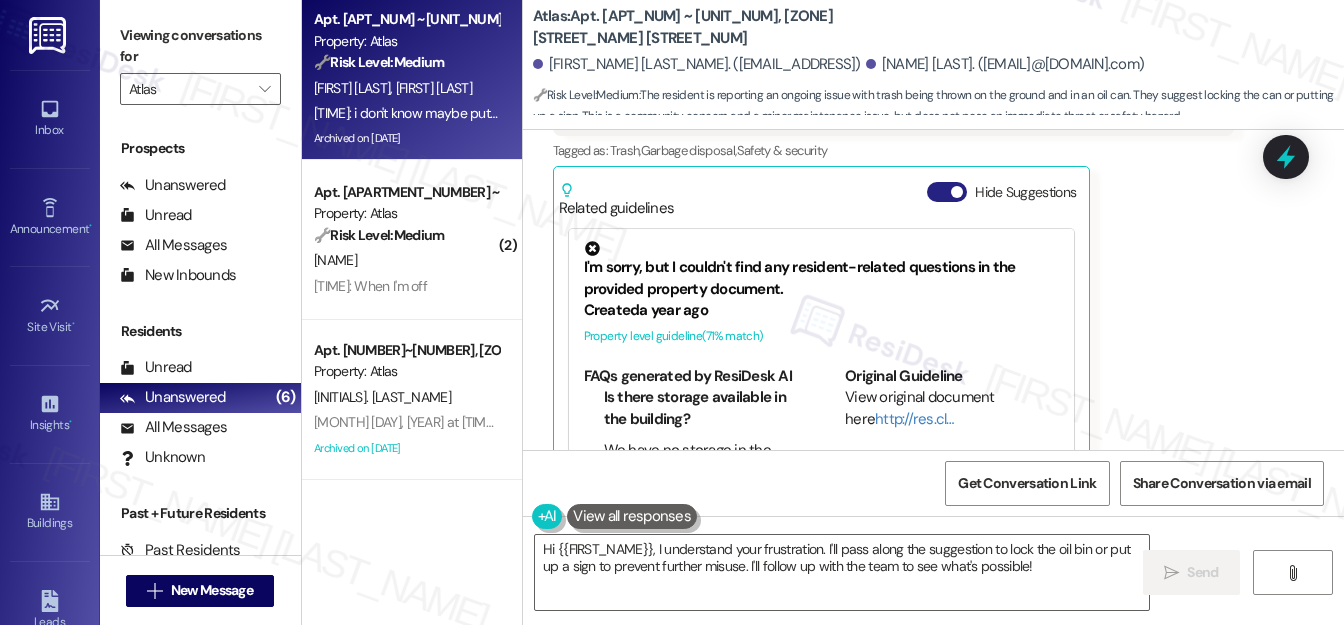 click on "Hide Suggestions" at bounding box center (947, 192) 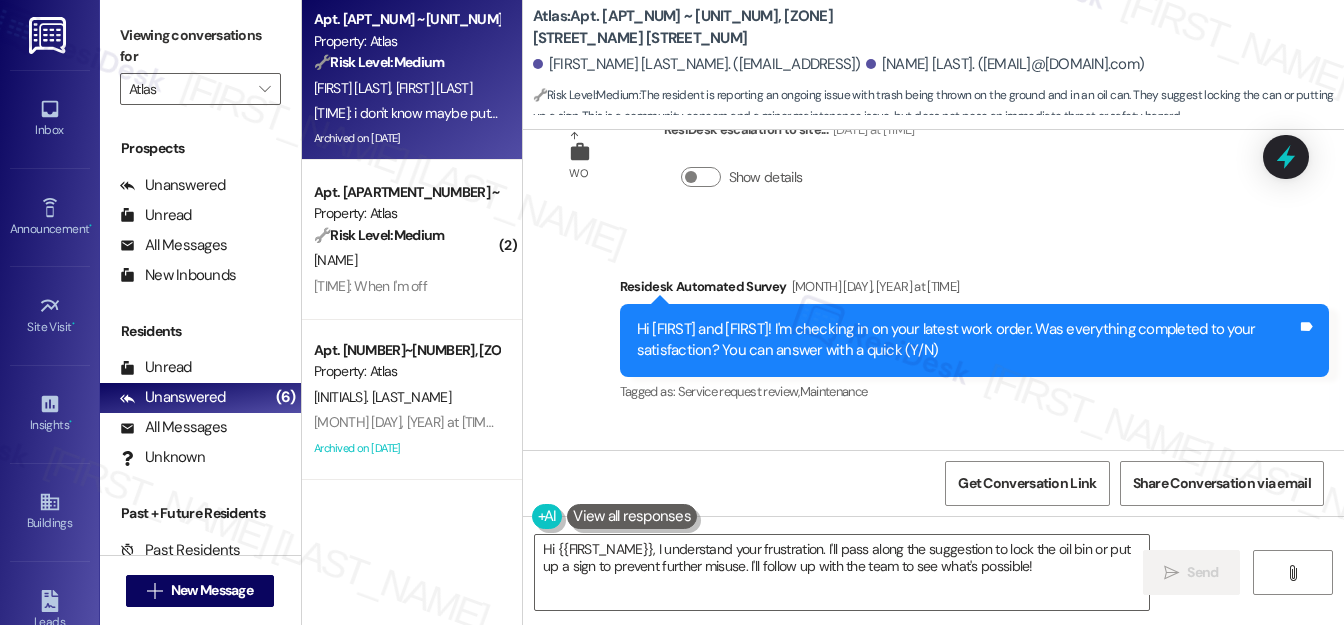 scroll, scrollTop: 9070, scrollLeft: 0, axis: vertical 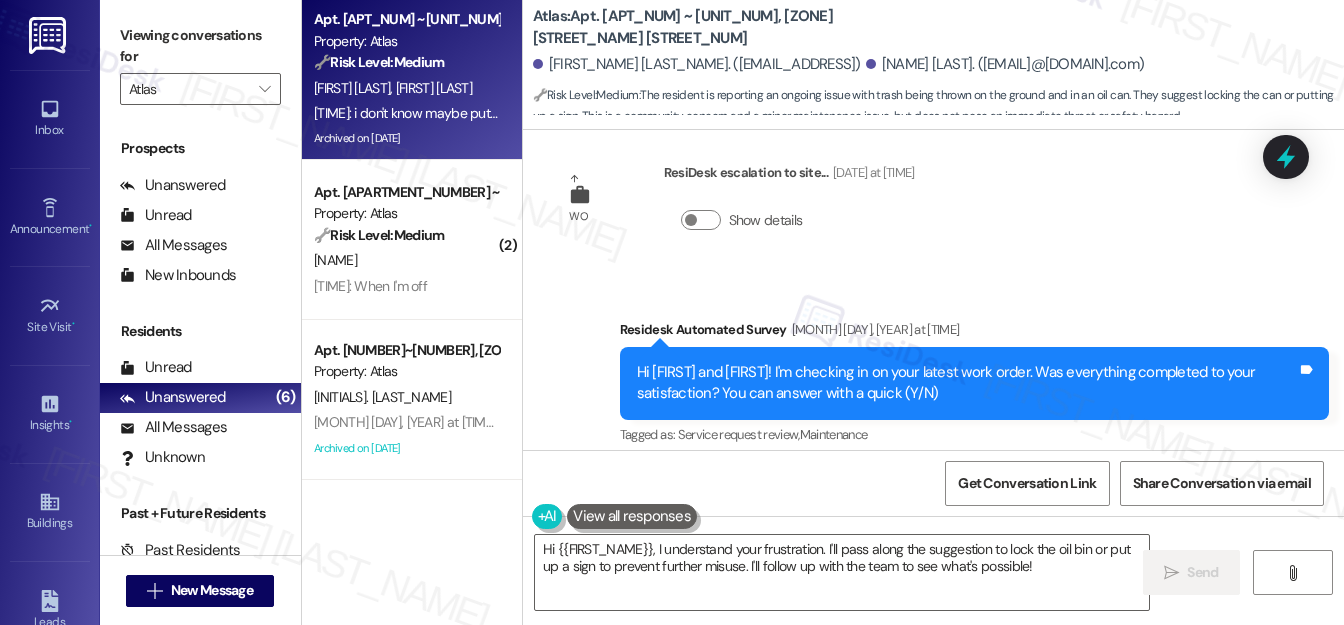 click on "[FIRST_NAME] [LAST_NAME]. ([EMAIL_ADDRESS])" at bounding box center [697, 64] 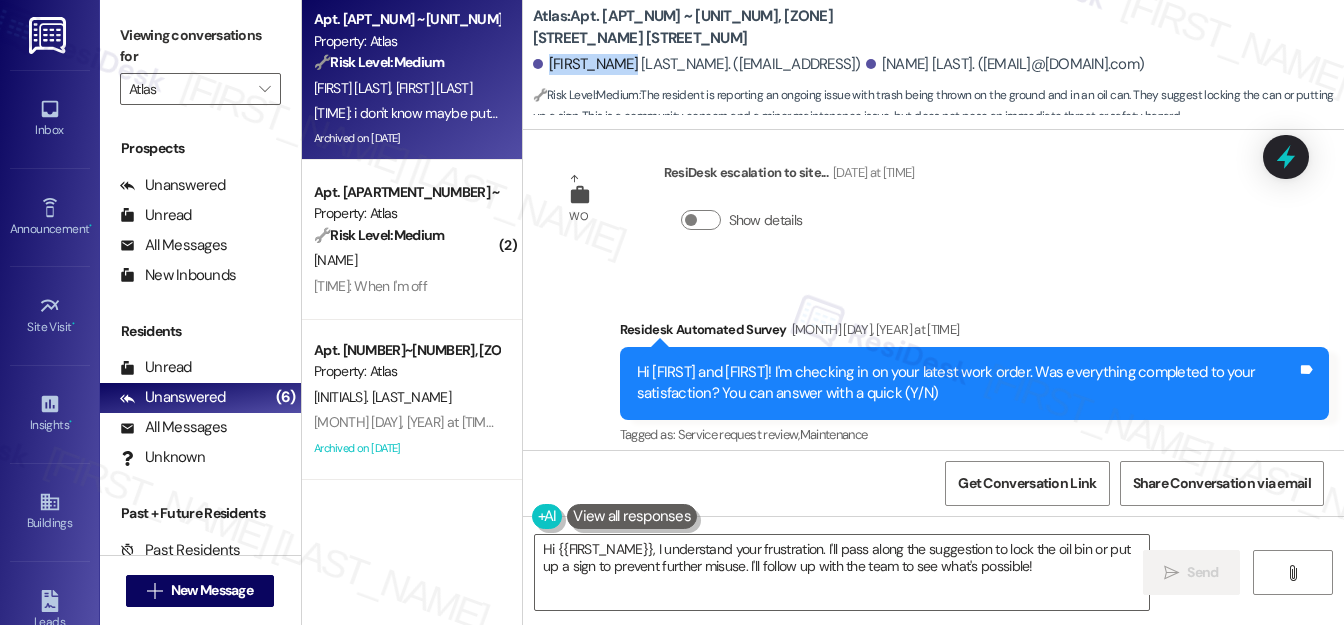 drag, startPoint x: 547, startPoint y: 60, endPoint x: 632, endPoint y: 58, distance: 85.02353 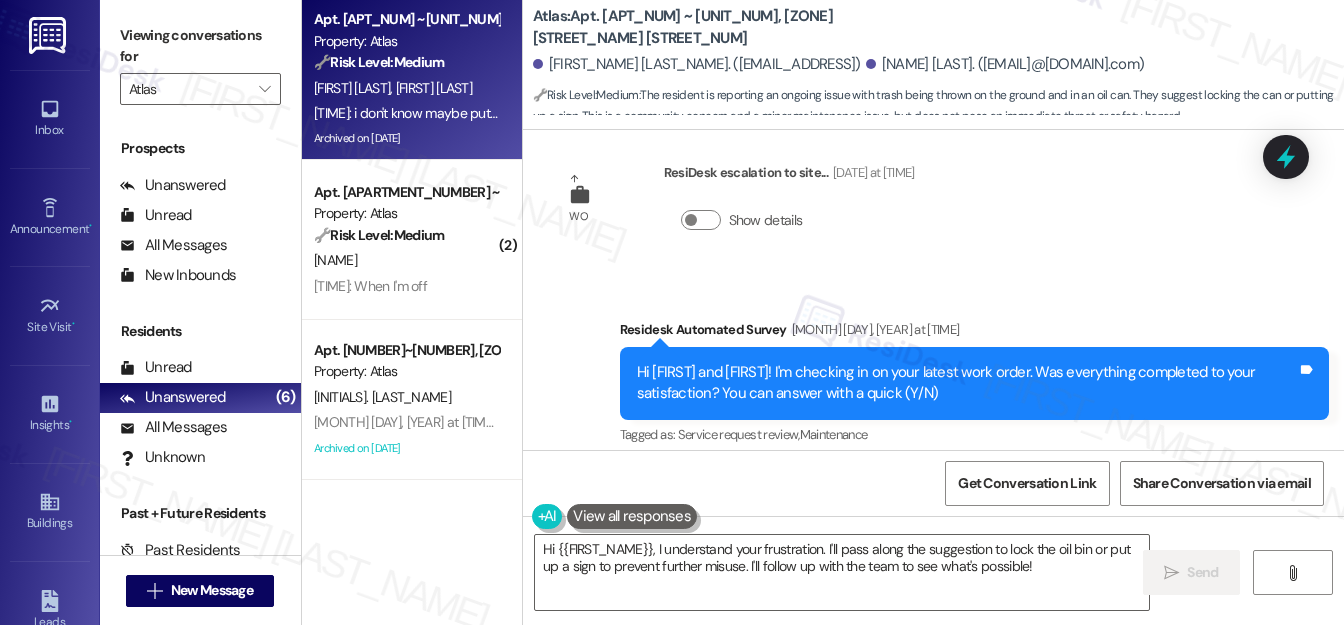 click on "Survey, sent via SMS Residesk Automated Survey [MONTH] [DAY], [YEAR] at [TIME] Hi [NAME] and [NAME]! I'm checking in on your latest work order. Was everything completed to your satisfaction? You can answer with a quick (Y/N) Tags and notes Tagged as: Service request review , Click to highlight conversations about Service request review Maintenance Click to highlight conversations about Maintenance" at bounding box center [933, 369] 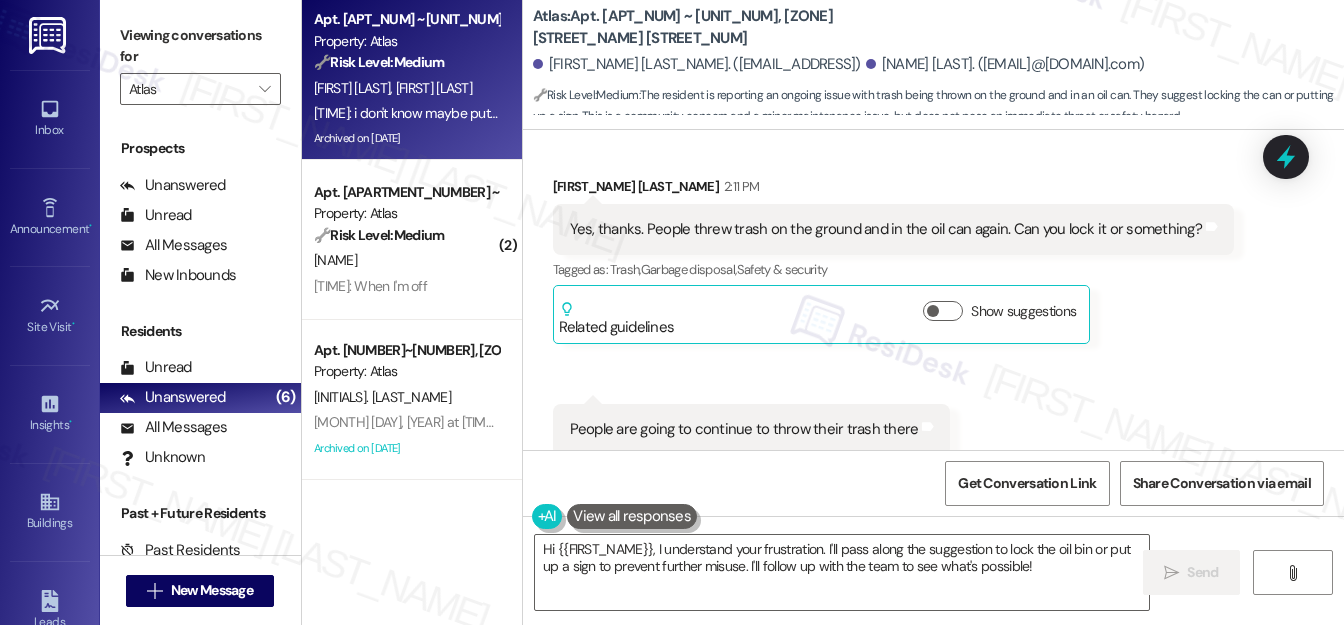scroll, scrollTop: 9547, scrollLeft: 0, axis: vertical 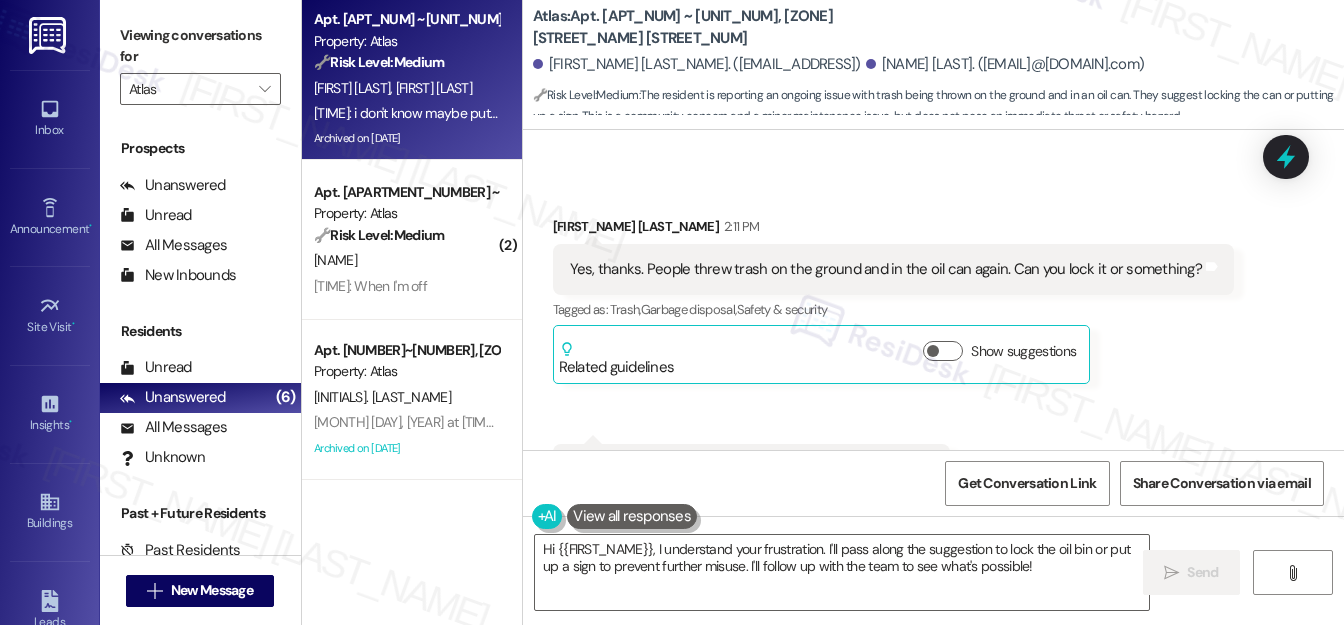 click on "Ana Bermeo [TIME]" at bounding box center (893, 230) 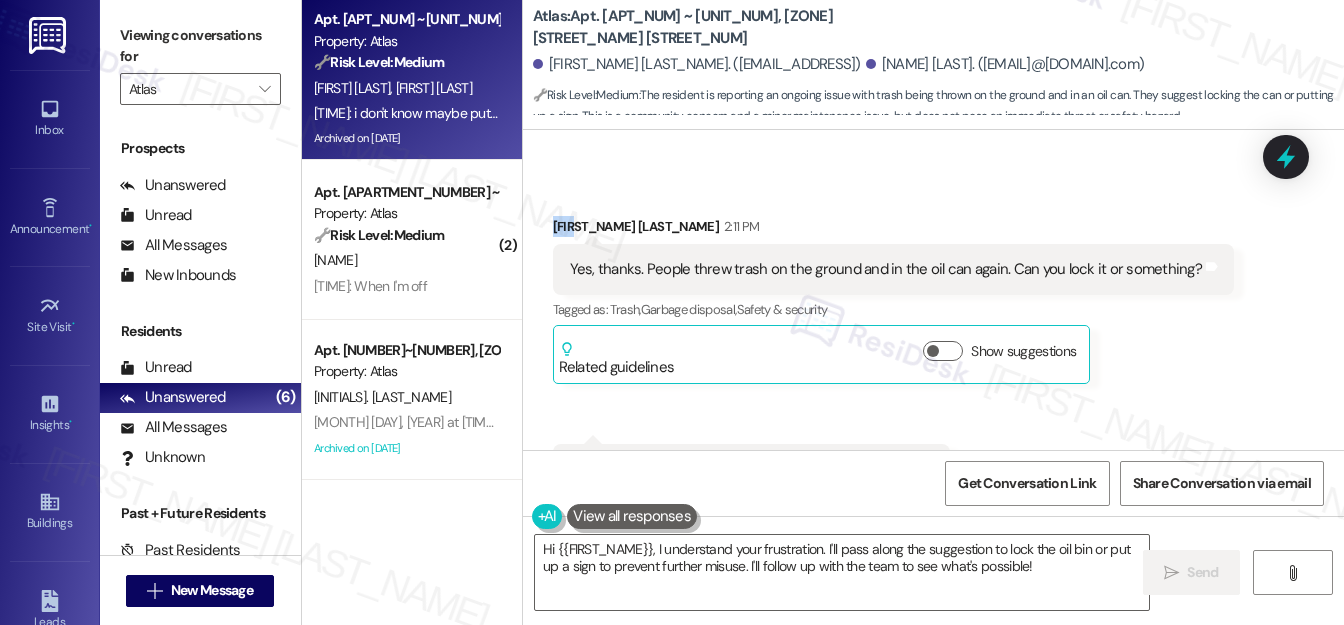 click on "Ana Bermeo [TIME]" at bounding box center (893, 230) 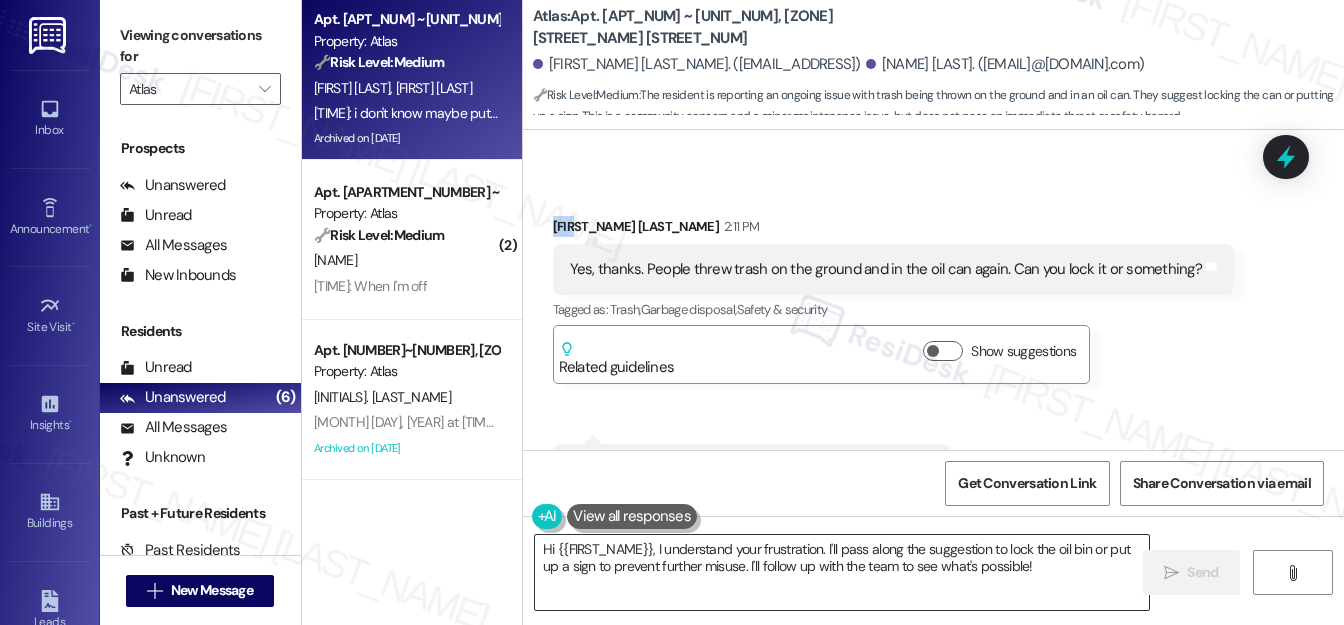 click on "Hi {{FIRST_NAME}}, I understand your frustration. I'll pass along the suggestion to lock the oil bin or put up a sign to prevent further misuse. I'll follow up with the team to see what's possible!" at bounding box center (842, 572) 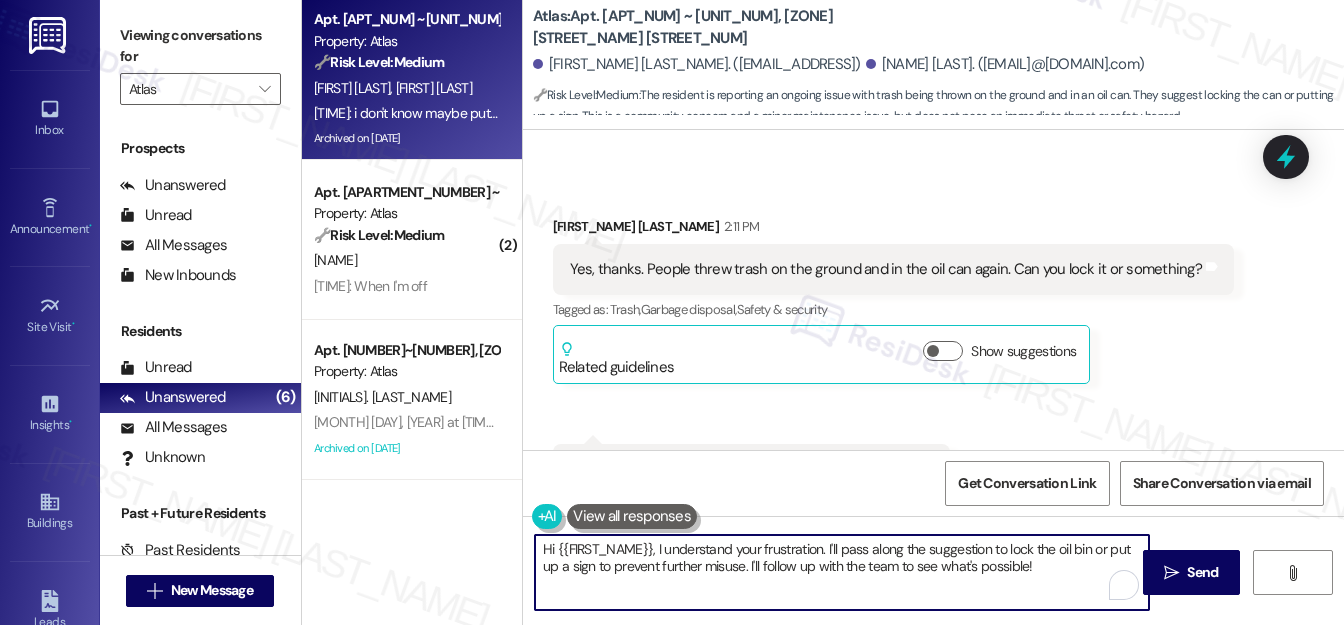 click on "Hi {{FIRST_NAME}}, I understand your frustration. I'll pass along the suggestion to lock the oil bin or put up a sign to prevent further misuse. I'll follow up with the team to see what's possible!" at bounding box center (842, 572) 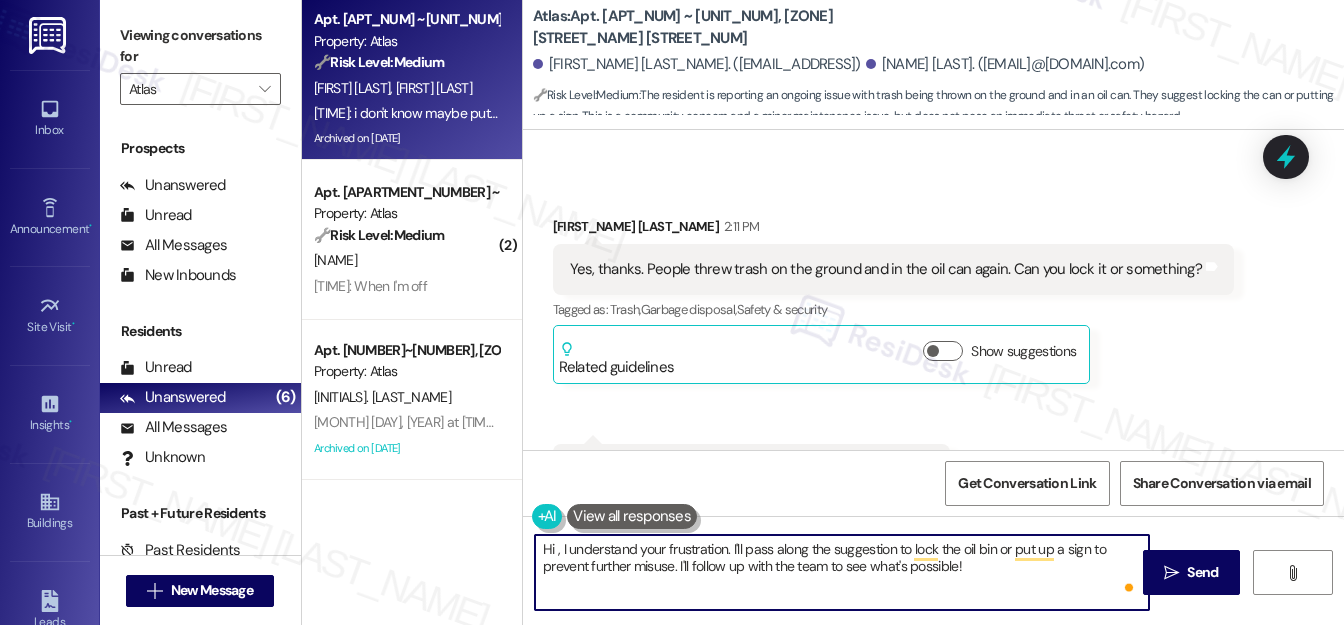paste on "Ana" 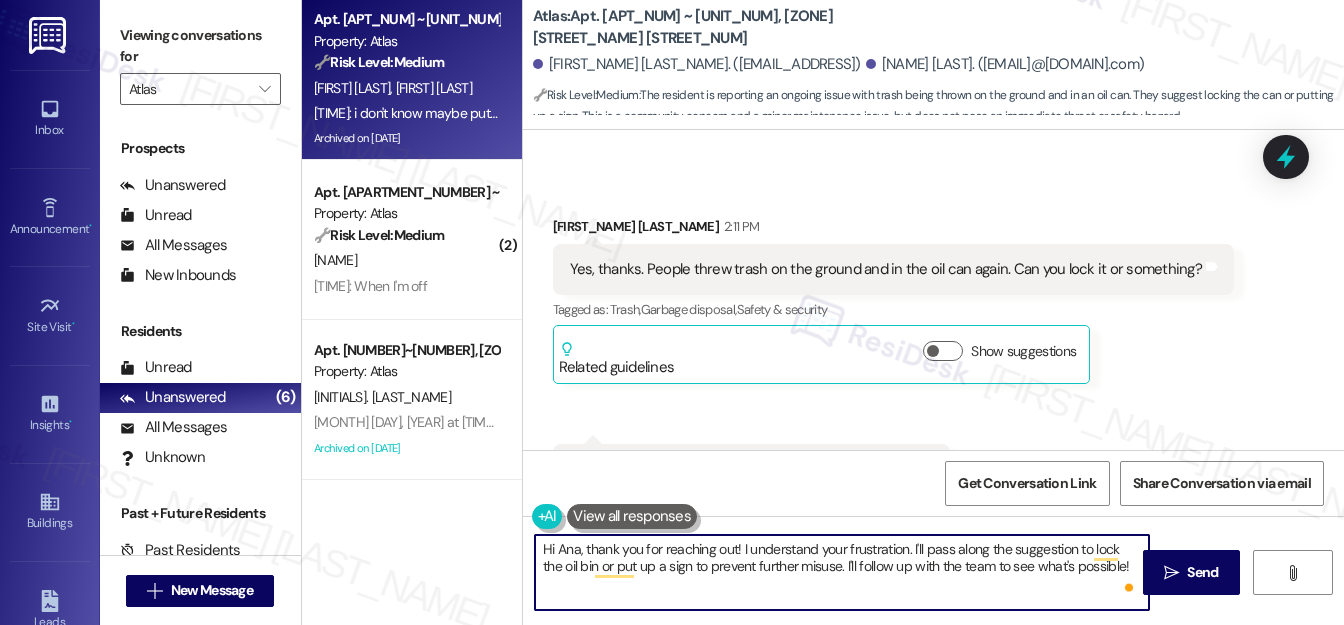 type on "Hi Ana, thank you for reaching out! I understand your frustration. I'll pass along the suggestion to lock the oil bin or put up a sign to prevent further misuse. I'll follow up with the team to see what's possible!" 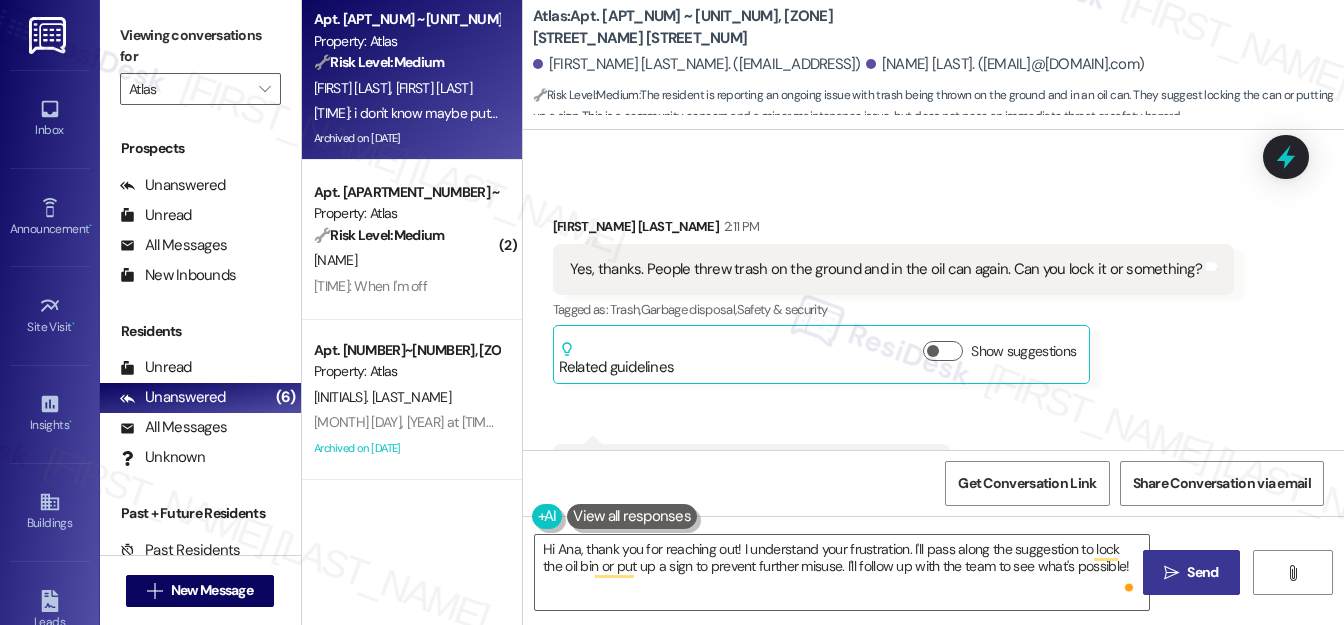 click on "Send" at bounding box center [1202, 572] 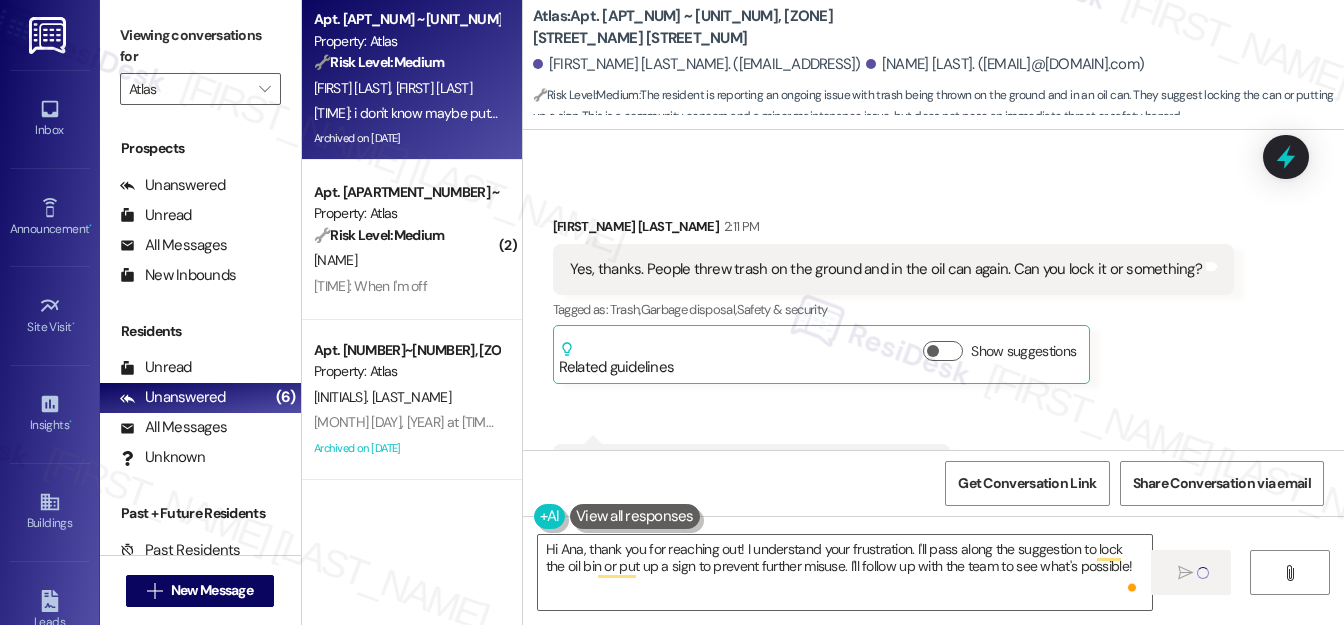 type 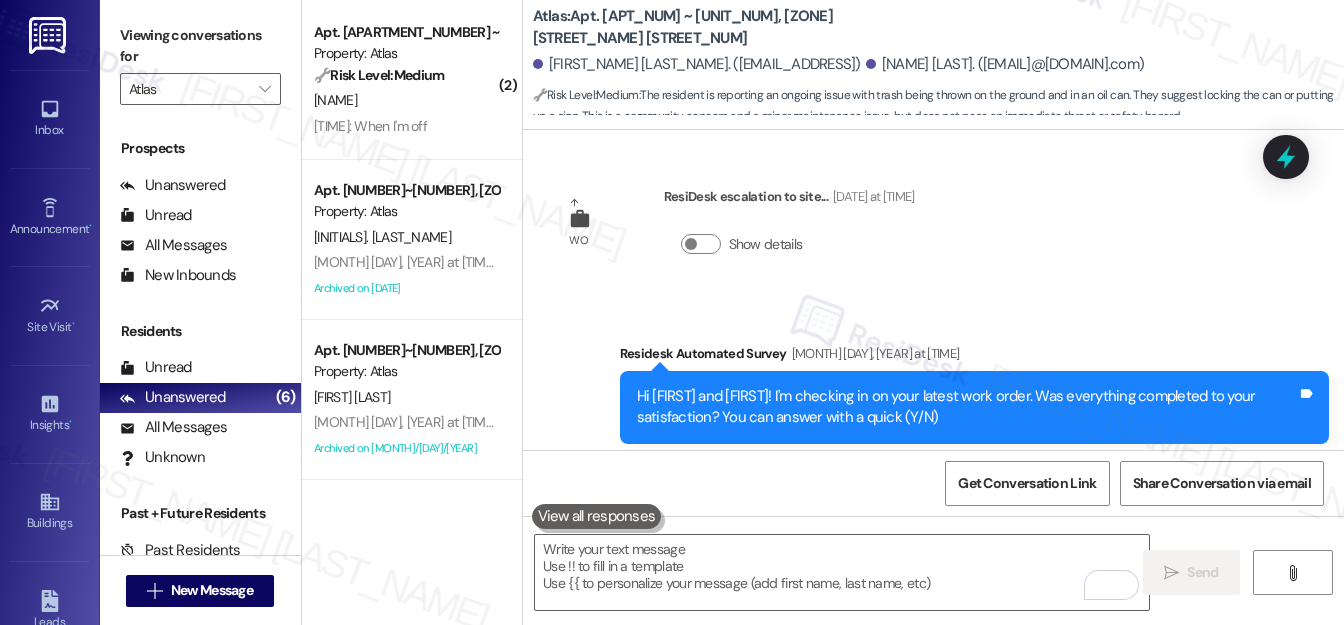 scroll, scrollTop: 9001, scrollLeft: 0, axis: vertical 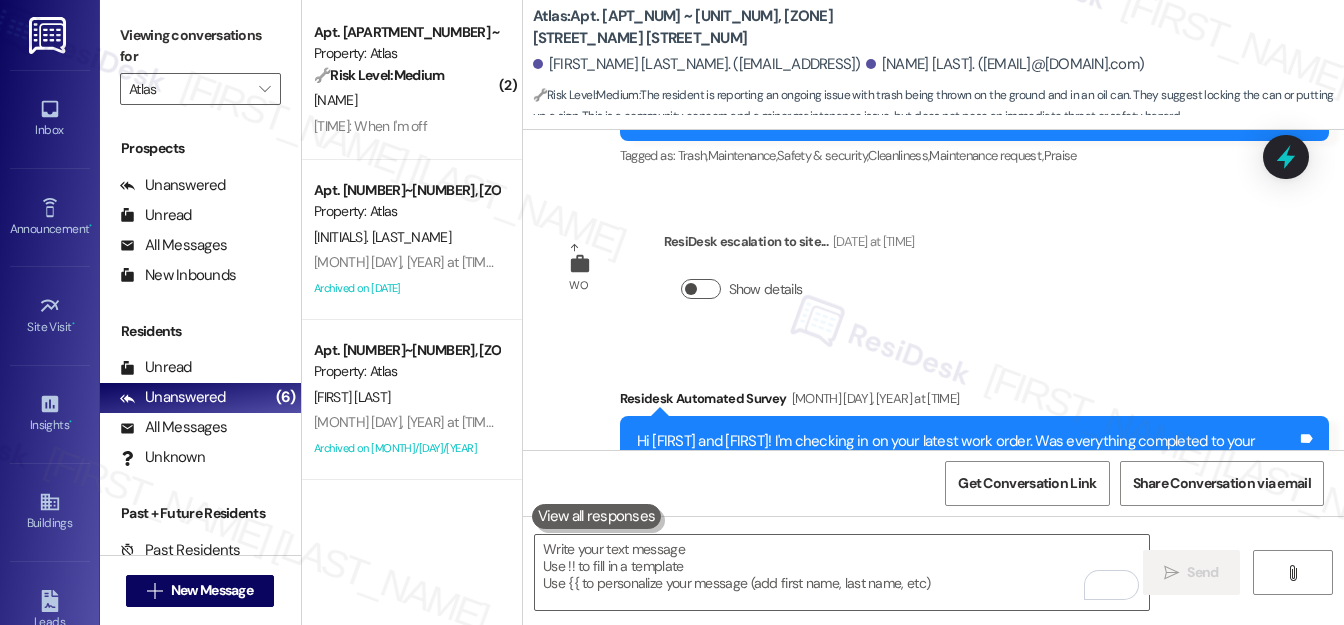click on "Show details" at bounding box center (701, 289) 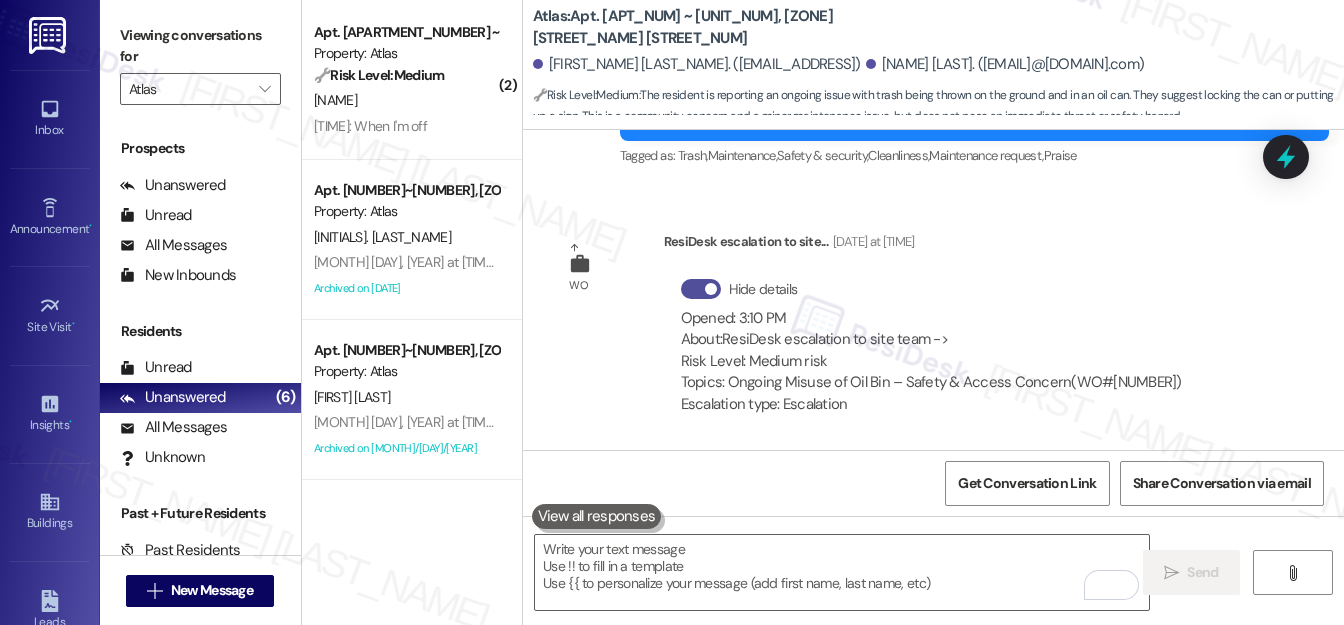 click on "Hide details" at bounding box center [701, 289] 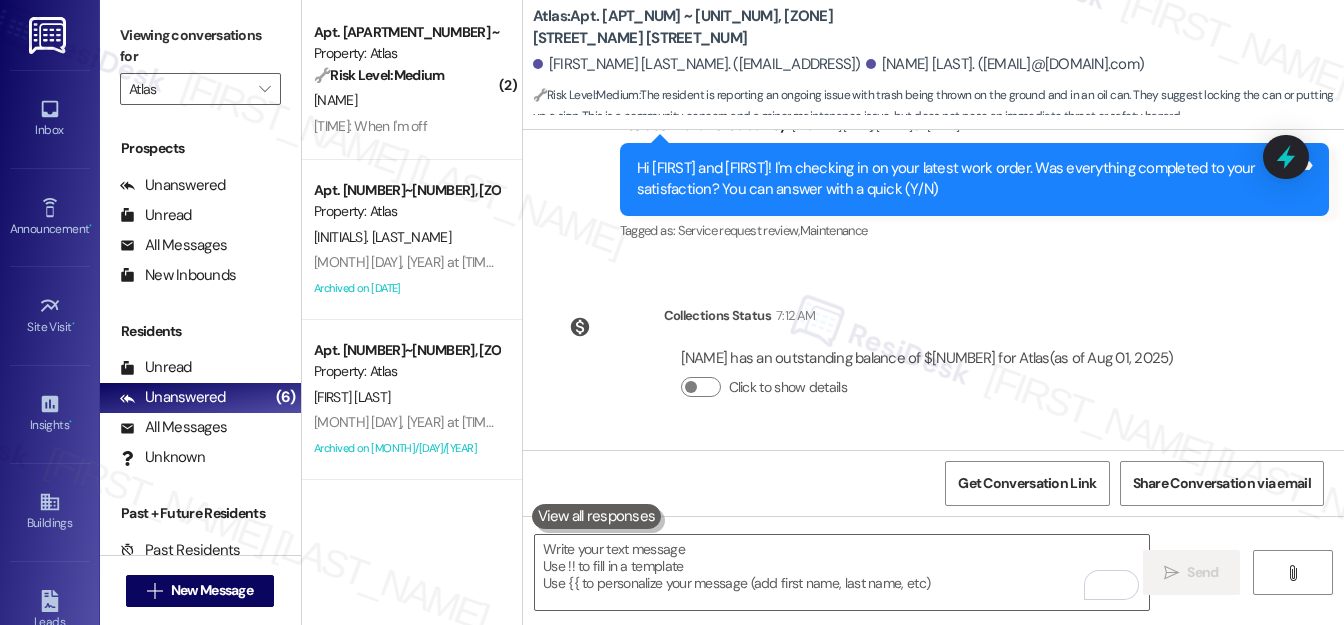 scroll, scrollTop: 9456, scrollLeft: 0, axis: vertical 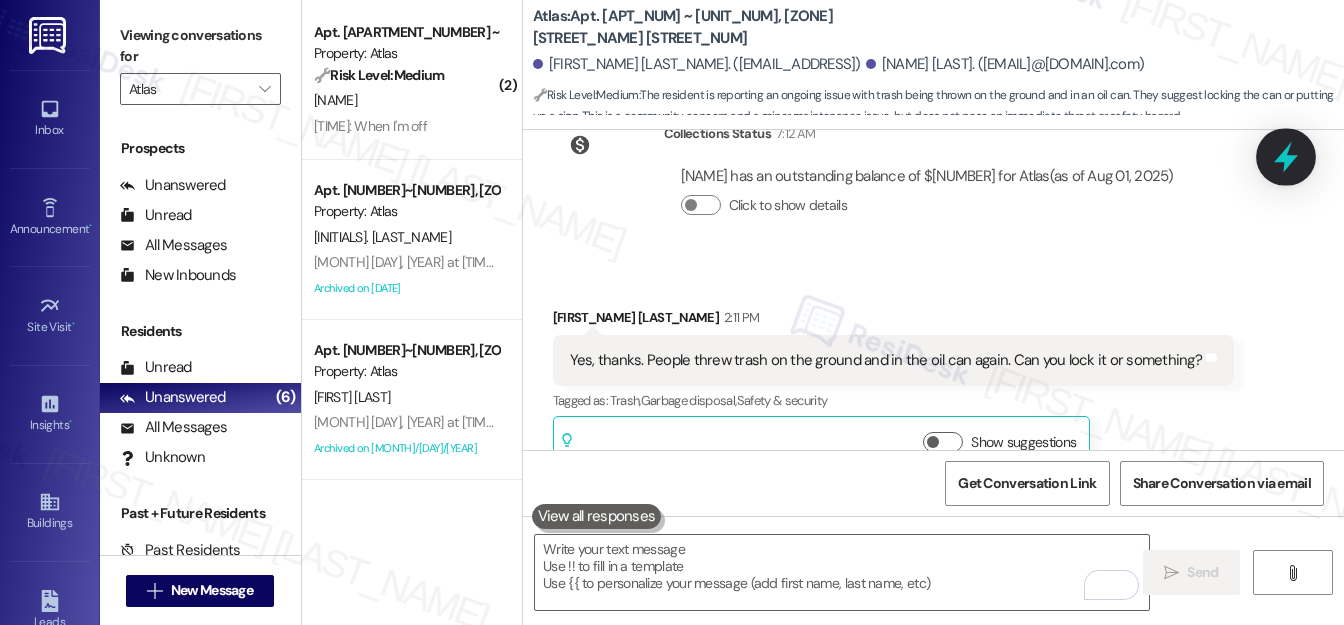 click 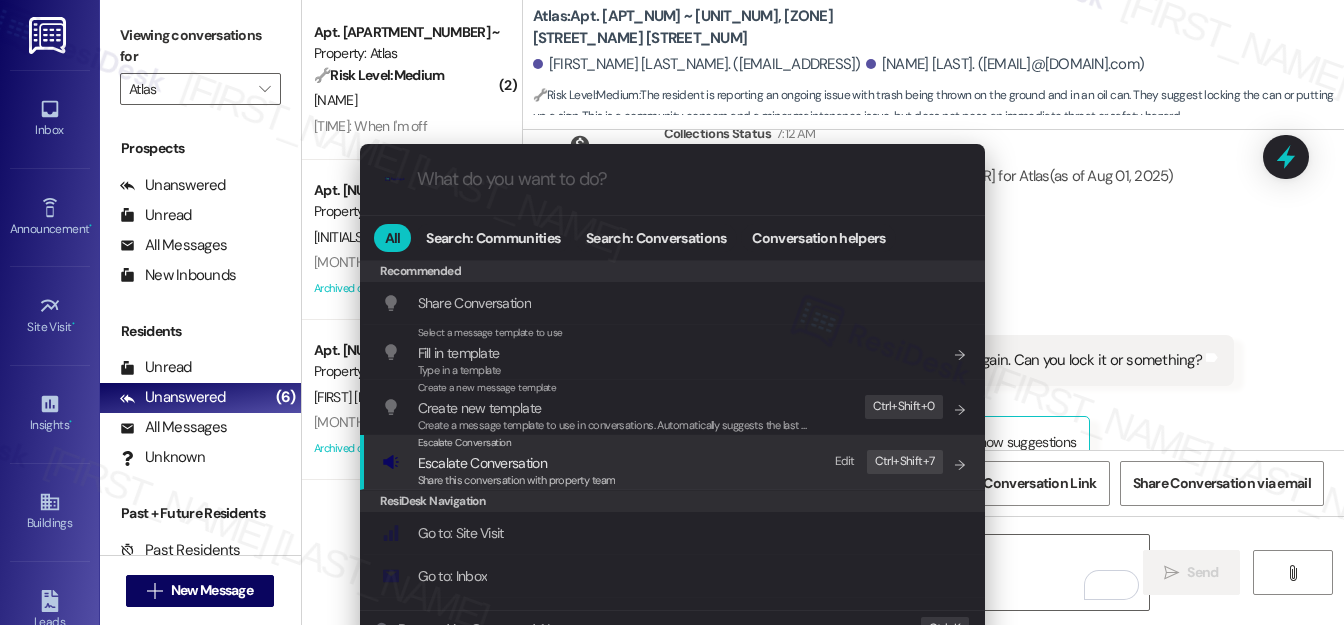 click on "Escalate Conversation" at bounding box center (482, 463) 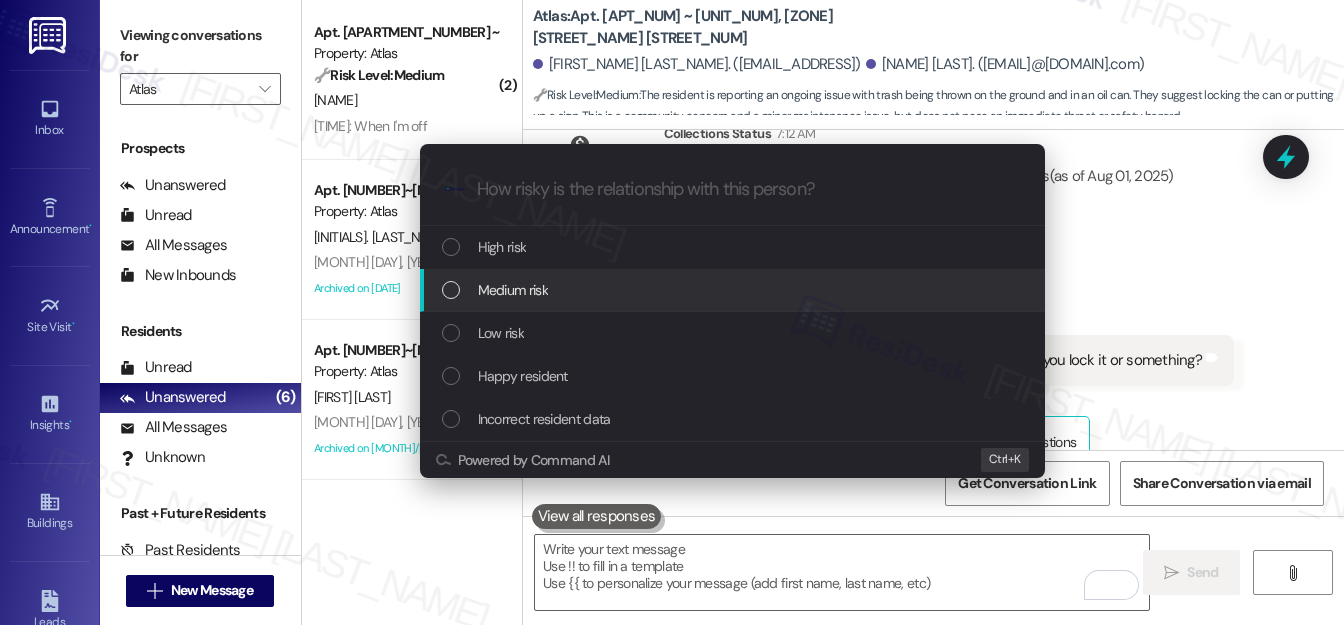 click on "Medium risk" at bounding box center (513, 290) 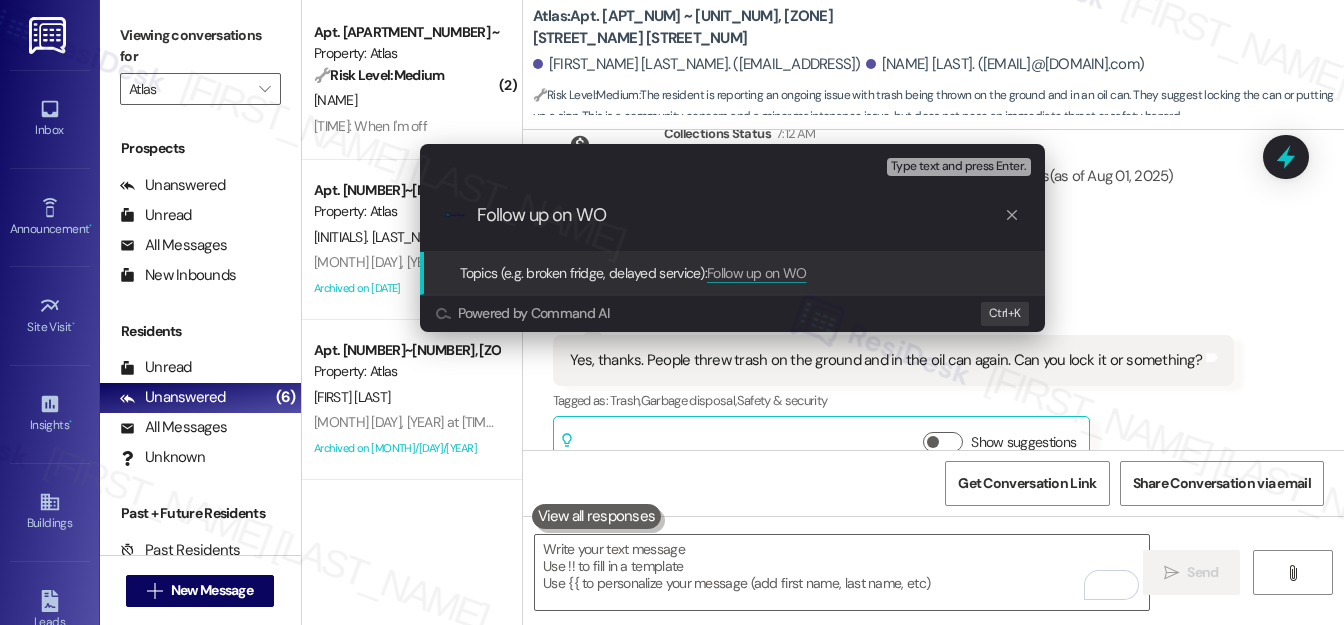 paste on "#[NUMBER]" 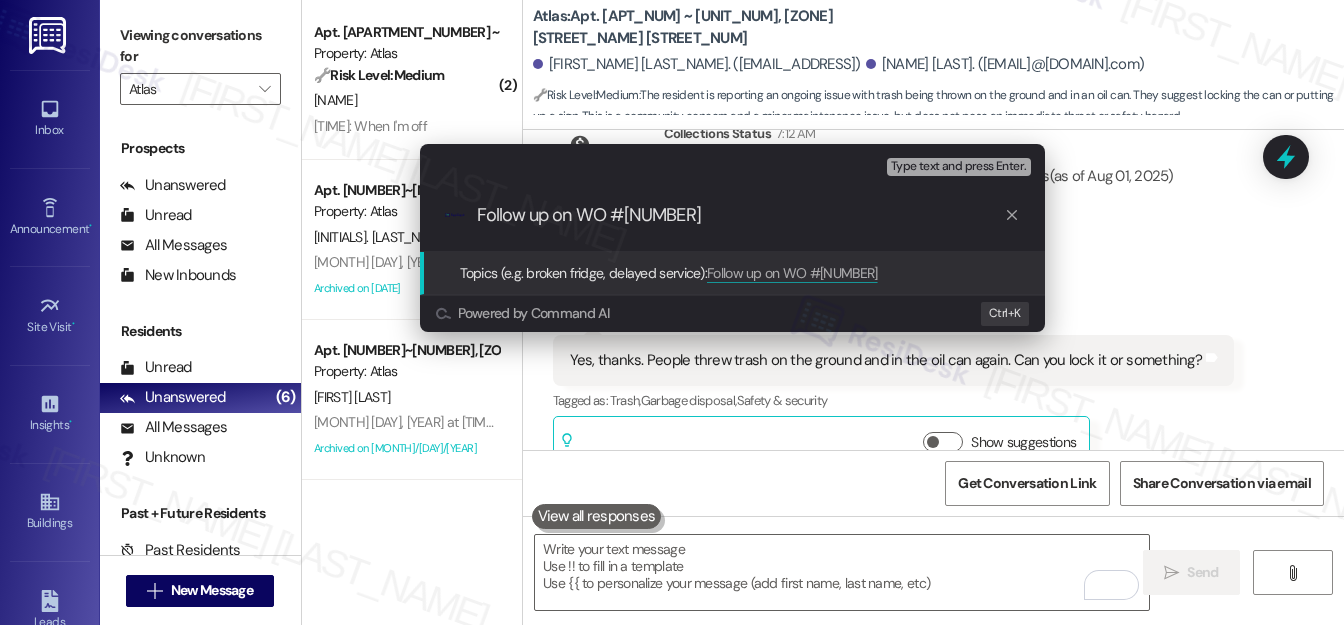 click on "Follow up on WO #[NUMBER]" at bounding box center [740, 215] 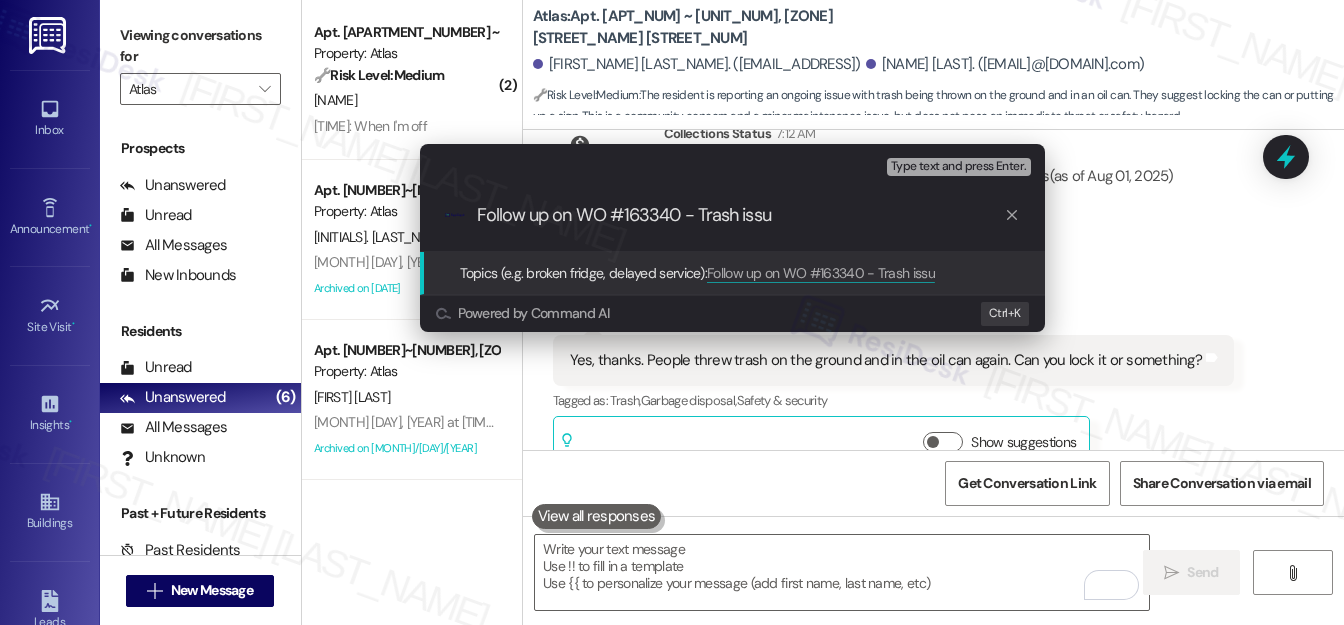 type on "Follow up on WO #[NUMBER] - Trash issue" 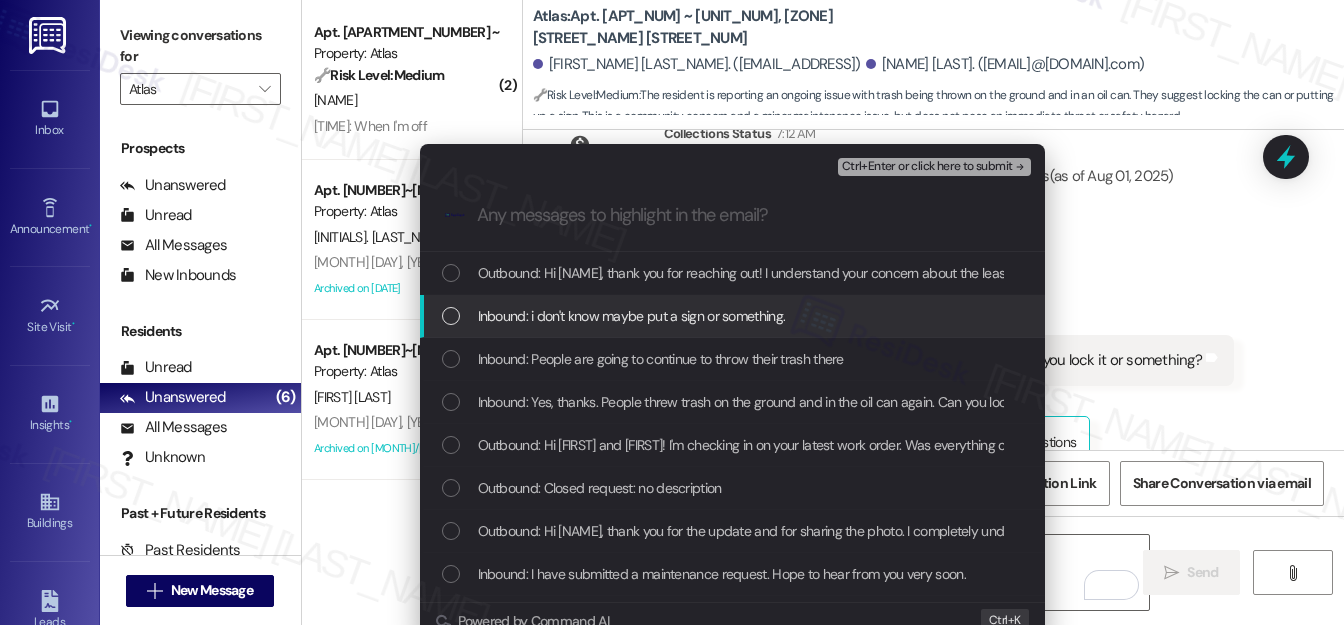 click at bounding box center [451, 316] 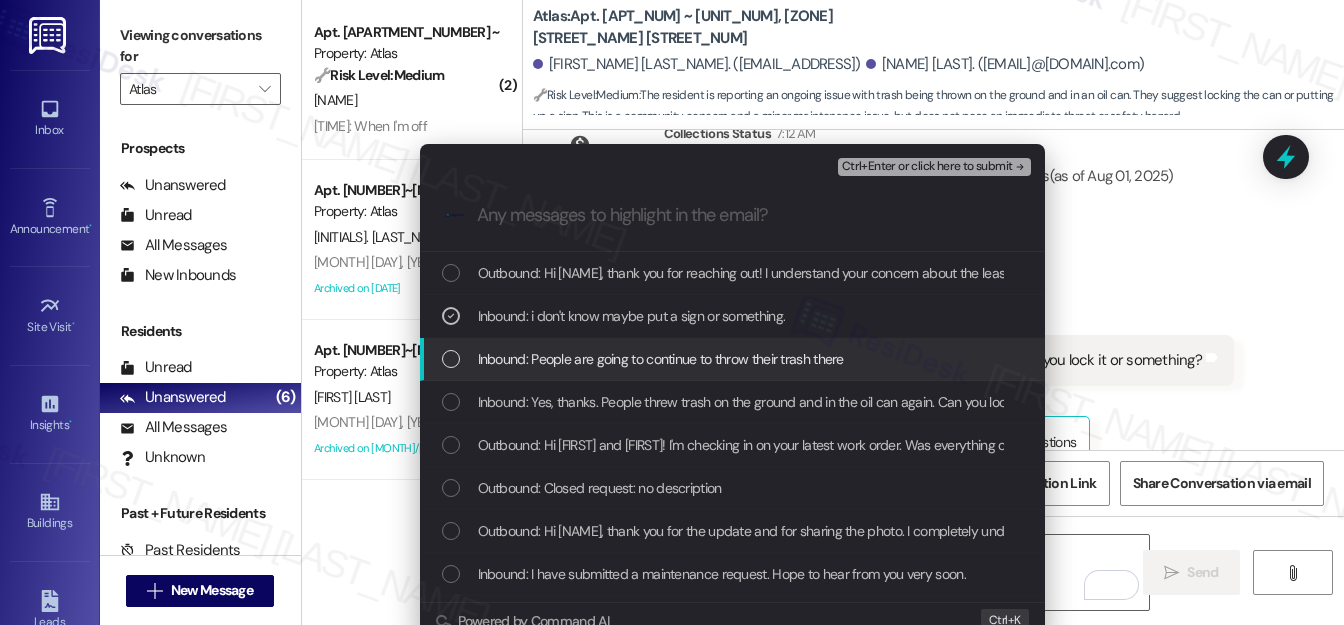 click on "Inbound: People are going to continue to throw their trash there" at bounding box center (734, 359) 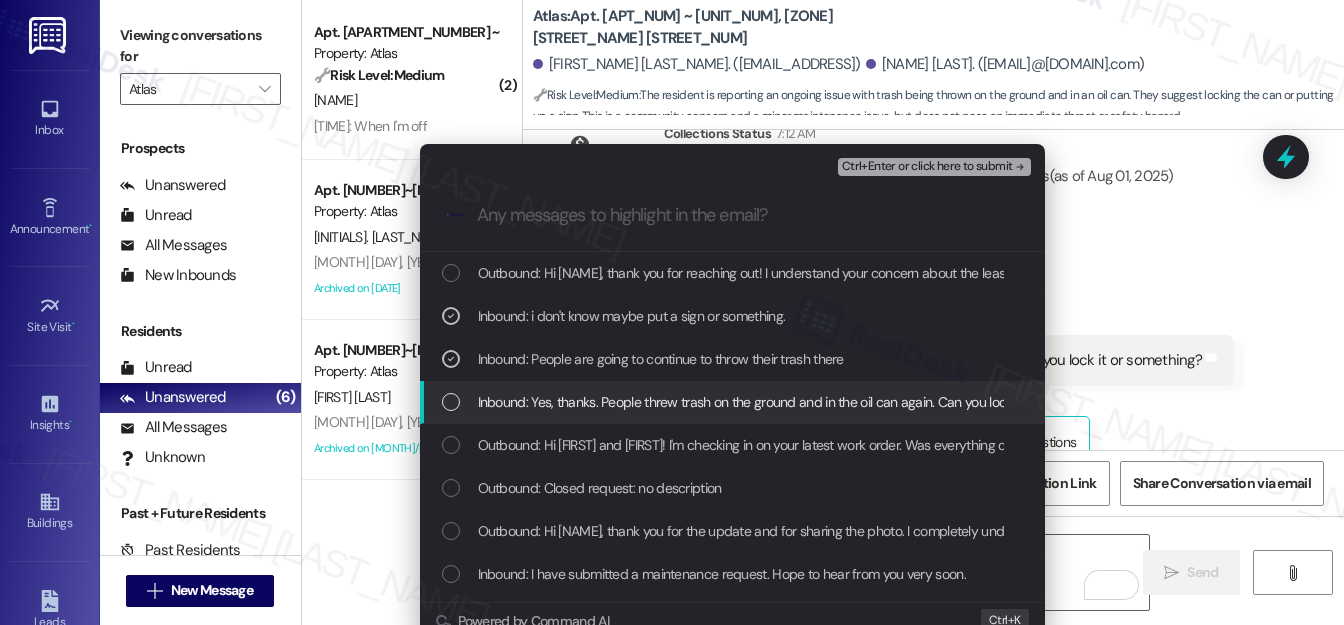 click at bounding box center (451, 402) 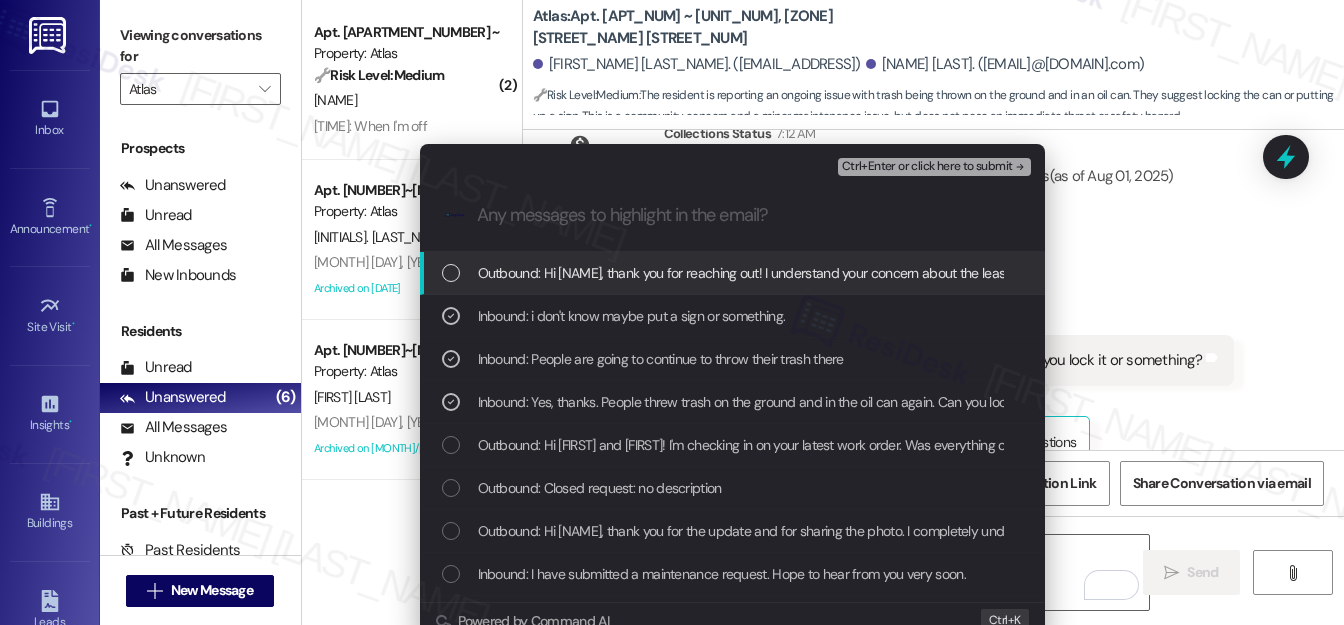 click on "Ctrl+Enter or click here to submit" at bounding box center [927, 167] 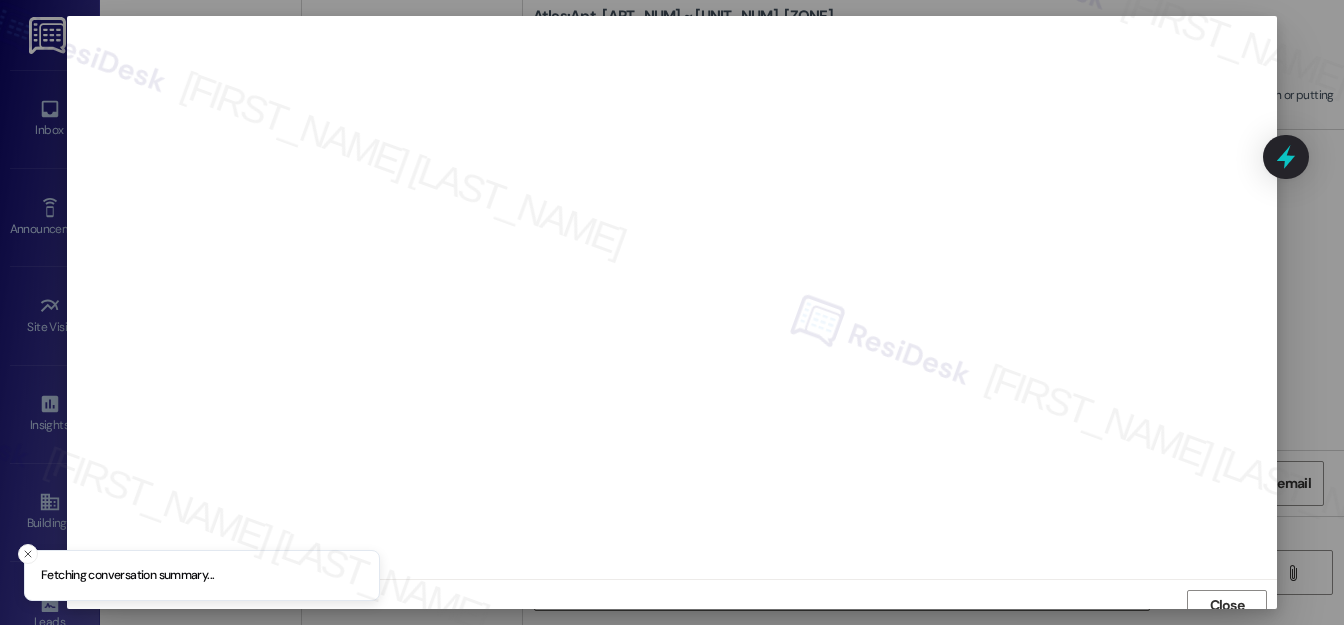 scroll, scrollTop: 12, scrollLeft: 0, axis: vertical 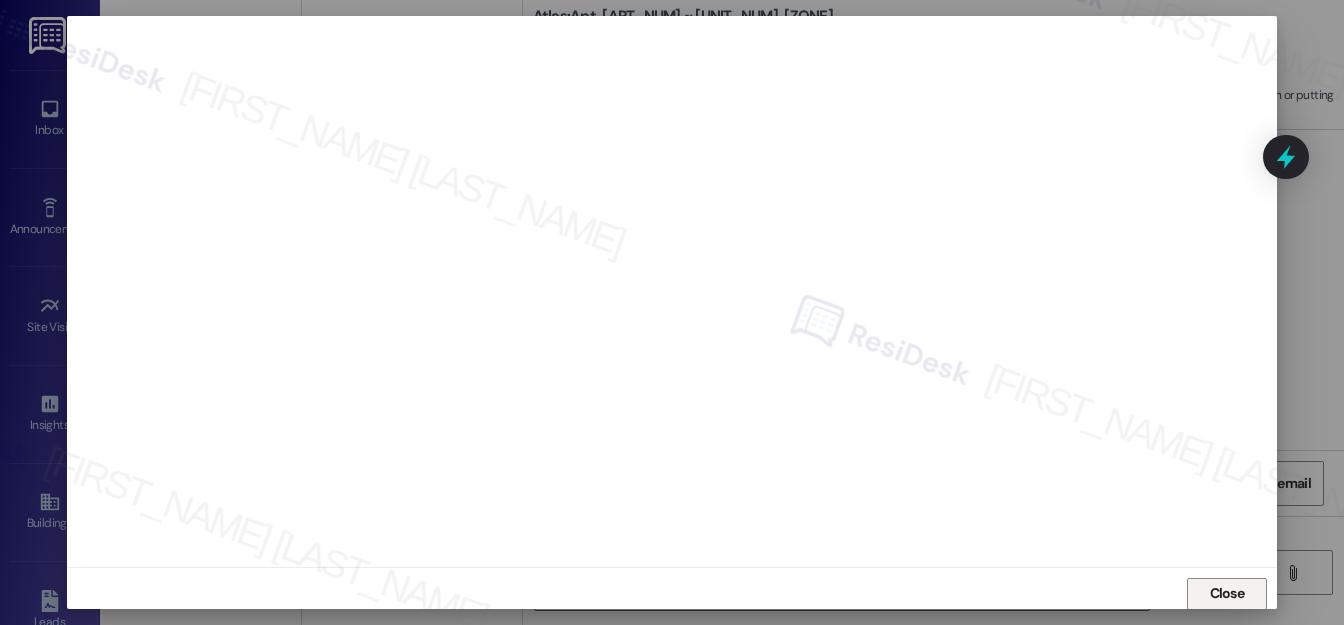 click on "Close" at bounding box center (1227, 593) 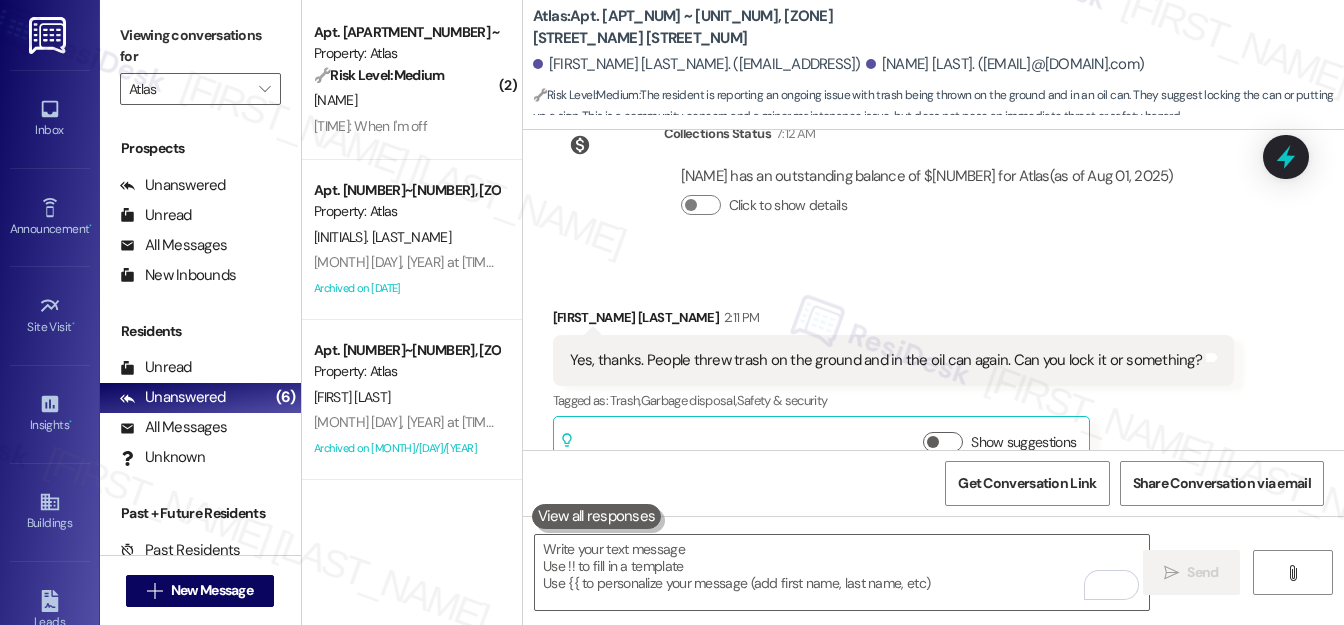scroll, scrollTop: 8950, scrollLeft: 0, axis: vertical 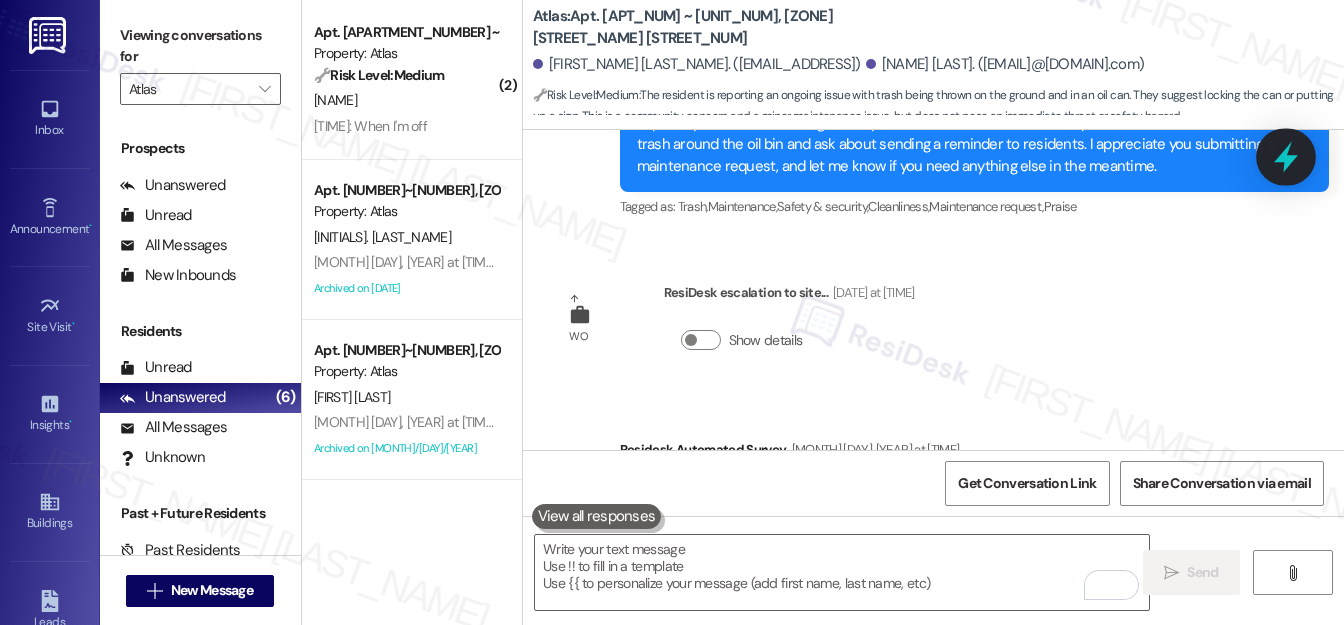 click 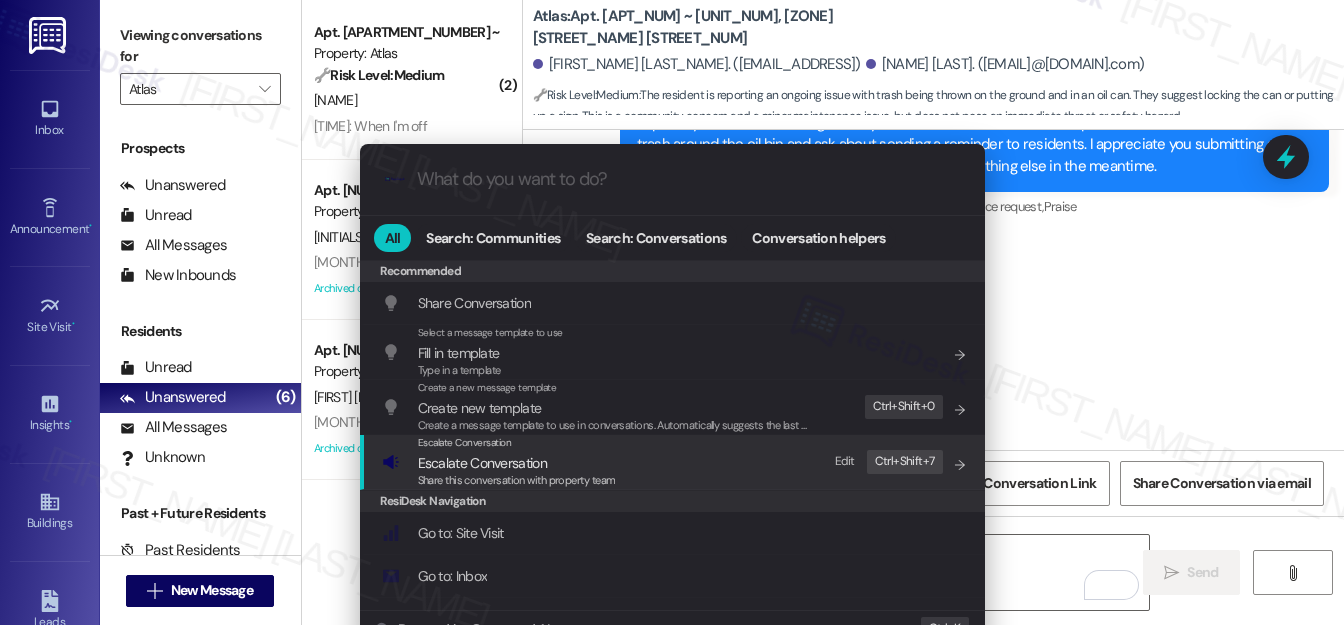 click on "Escalate Conversation" at bounding box center [482, 463] 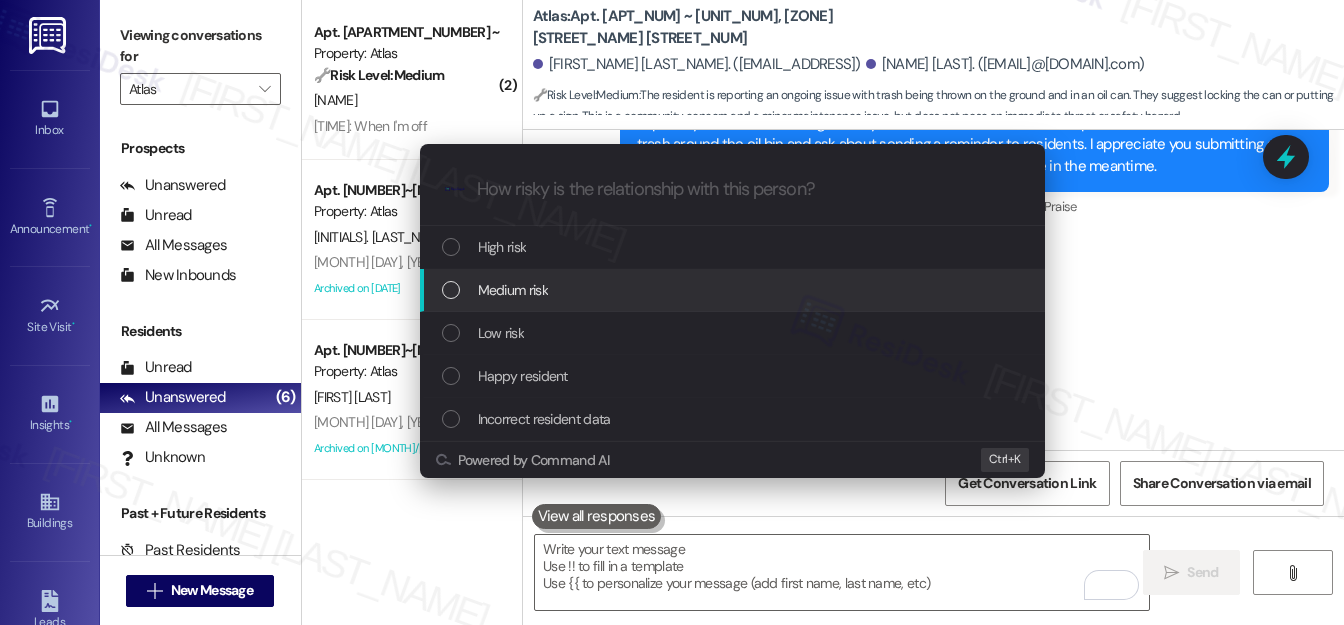 click on "Medium risk" at bounding box center [513, 290] 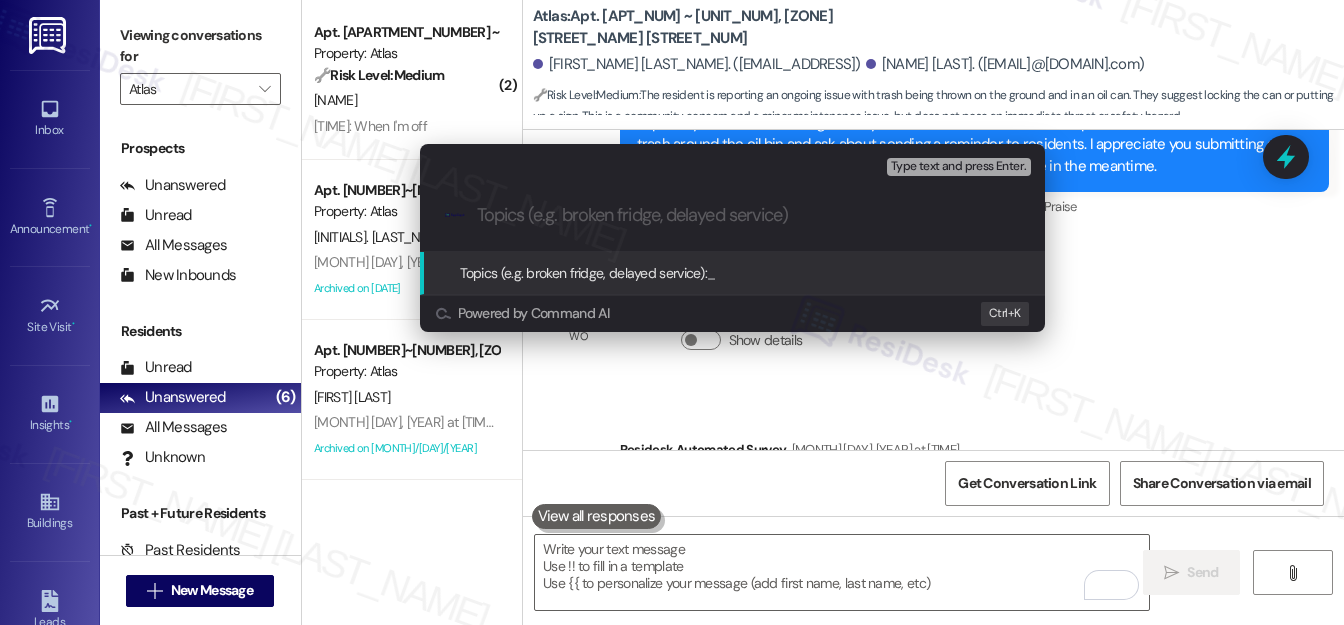paste on "Follow up on WO #[NUMBER]" 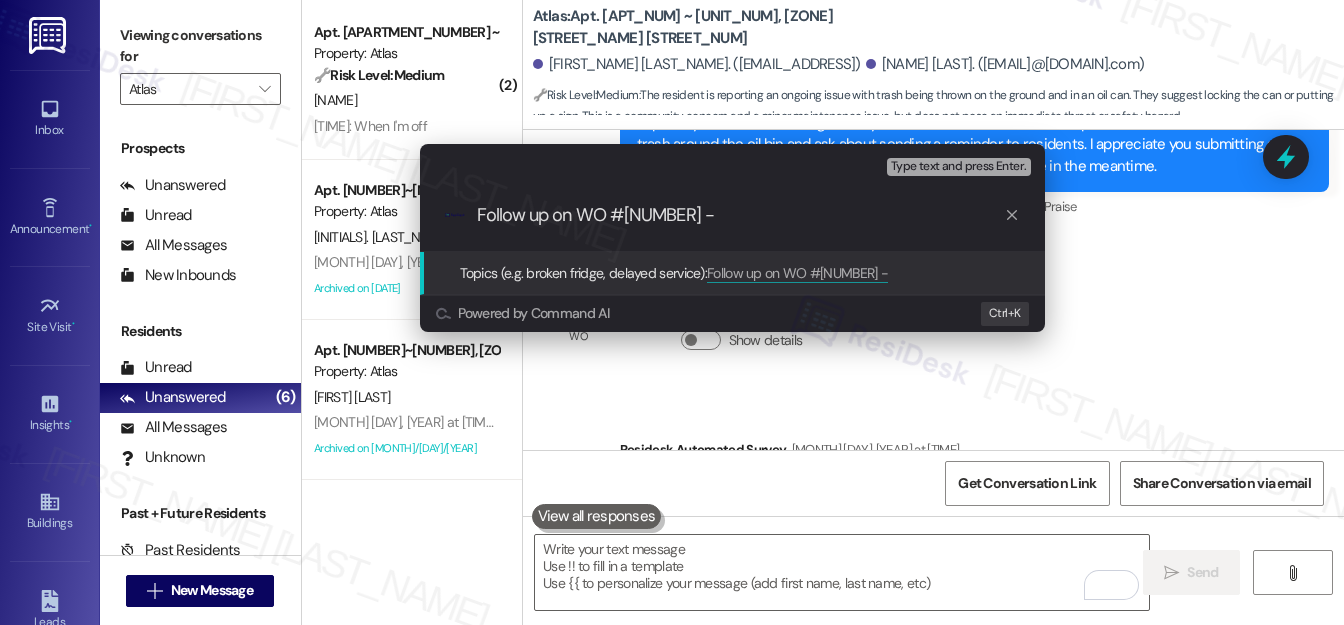 paste on "Improper Disposal in Oil Bin Causing Repeated Overflow" 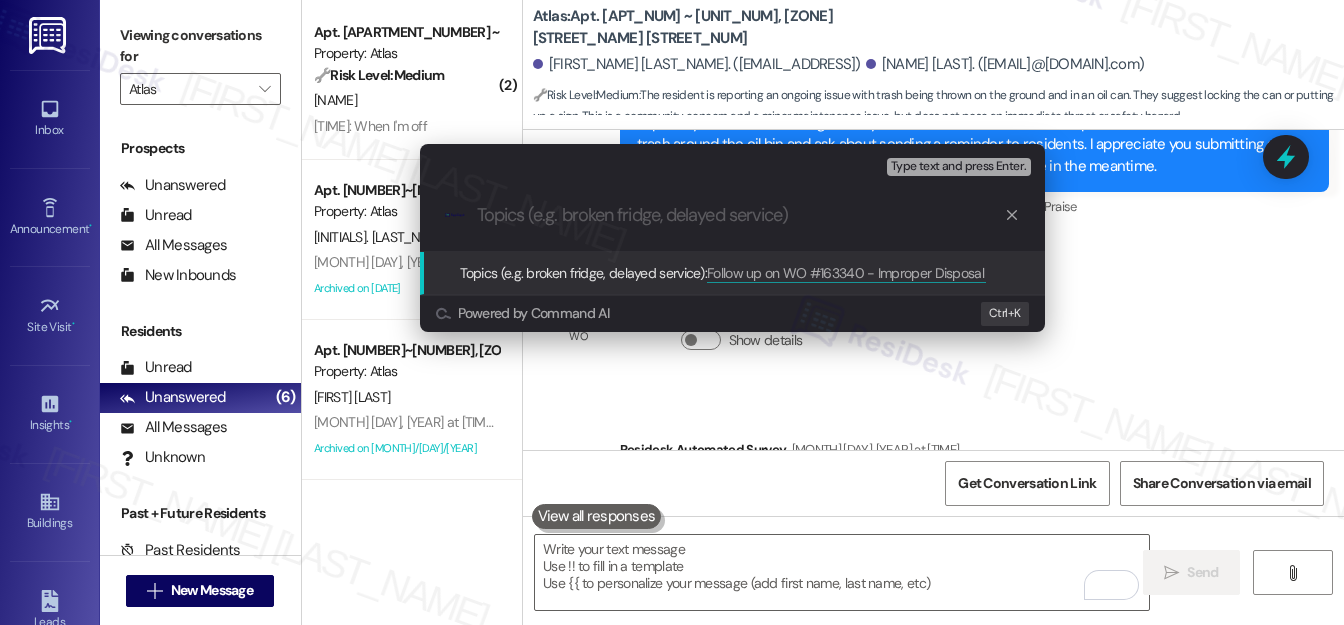 scroll, scrollTop: 0, scrollLeft: 0, axis: both 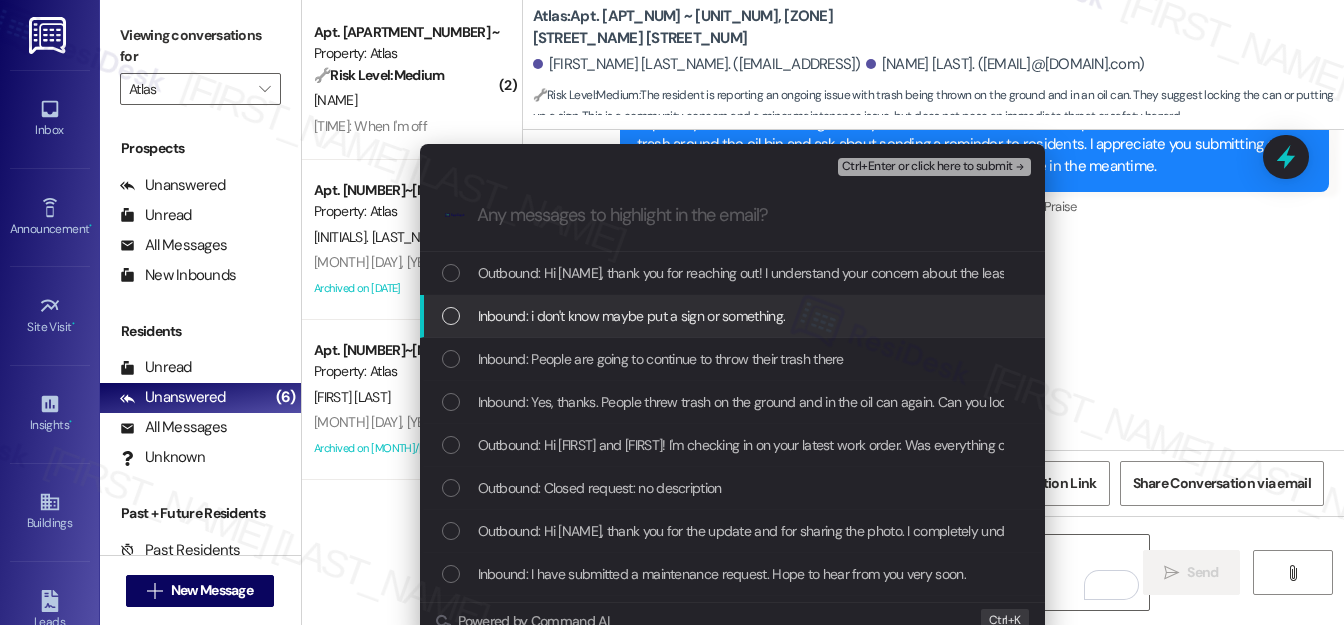 type 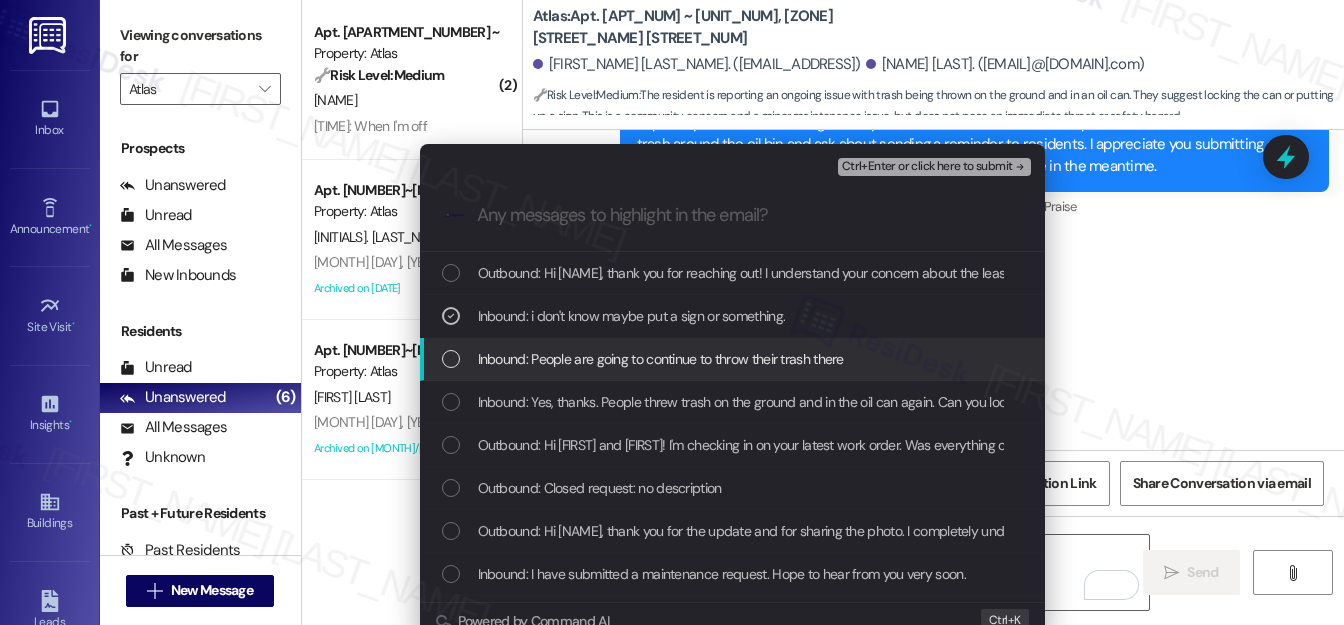 click at bounding box center [451, 359] 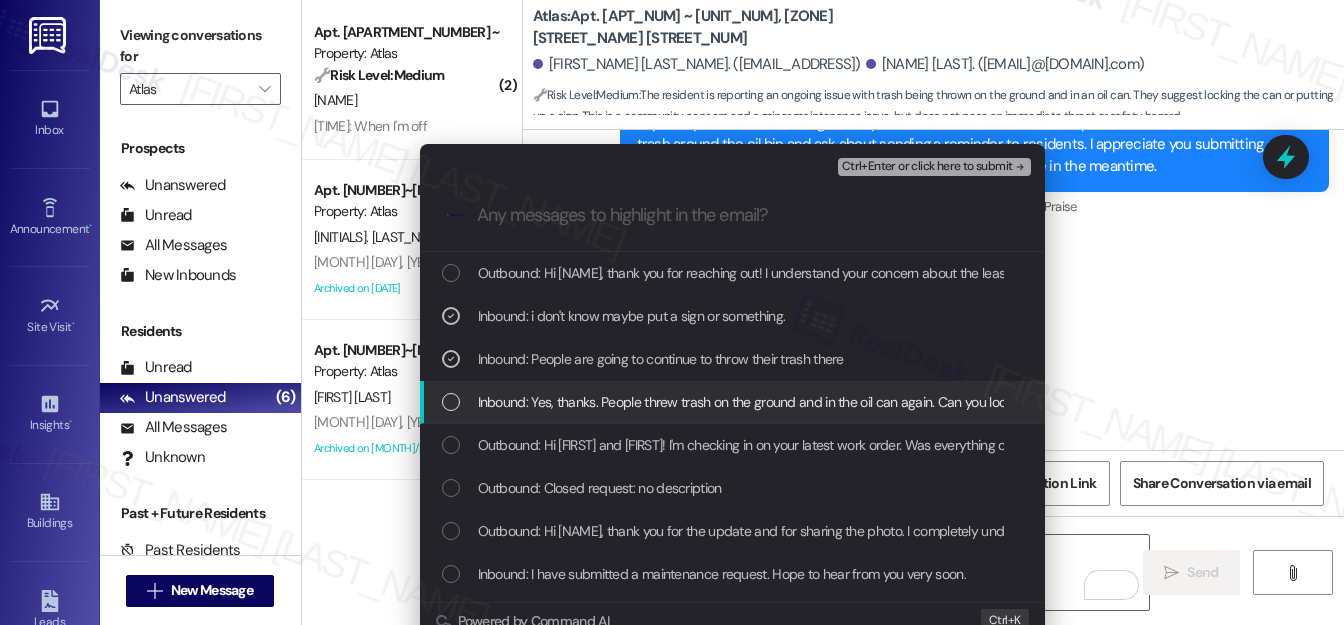 click at bounding box center (451, 402) 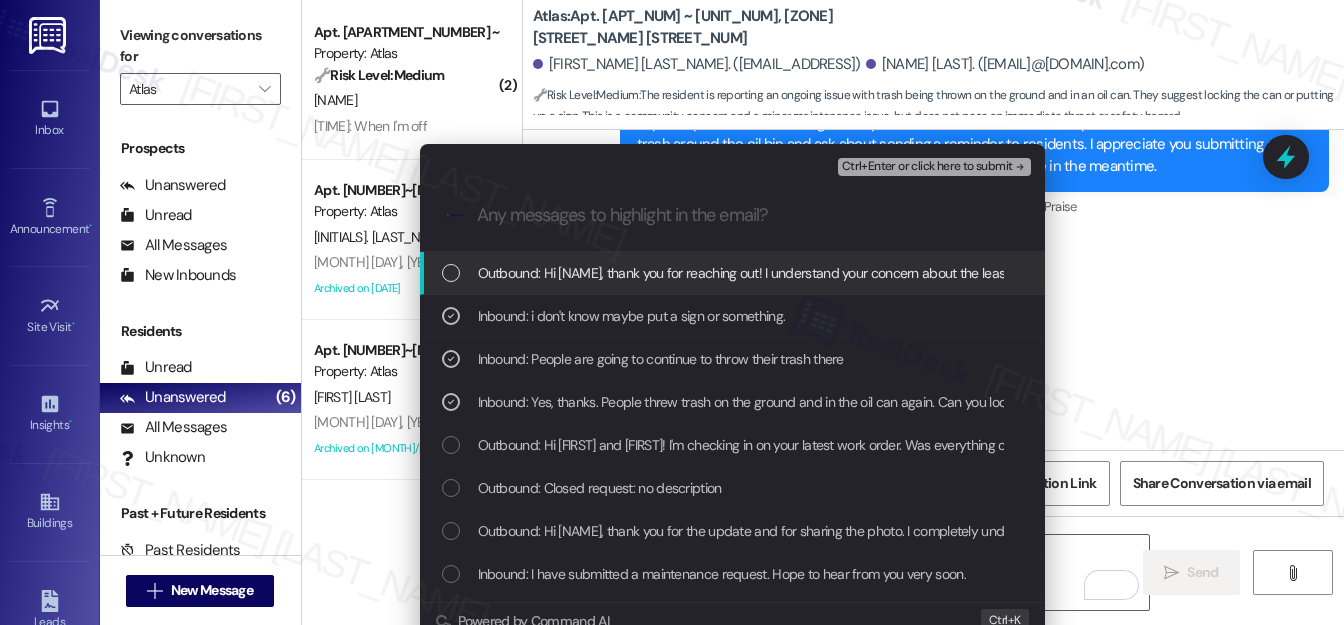 click on "Ctrl+Enter or click here to submit" at bounding box center (927, 167) 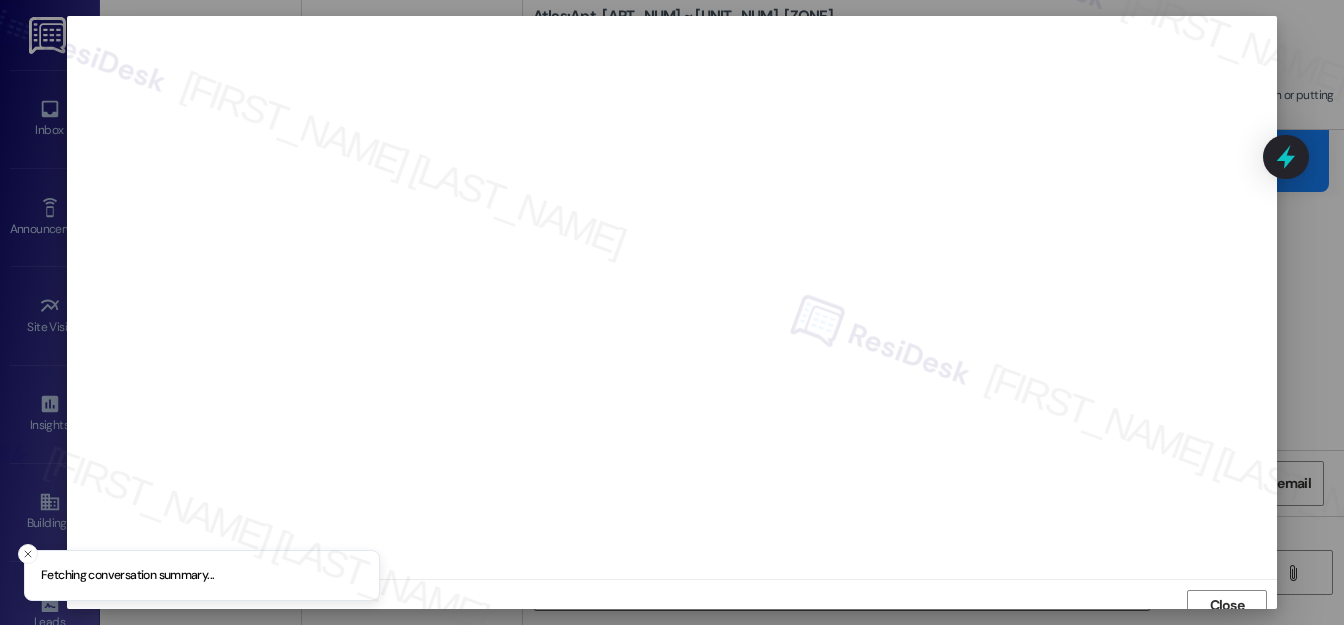 scroll, scrollTop: 12, scrollLeft: 0, axis: vertical 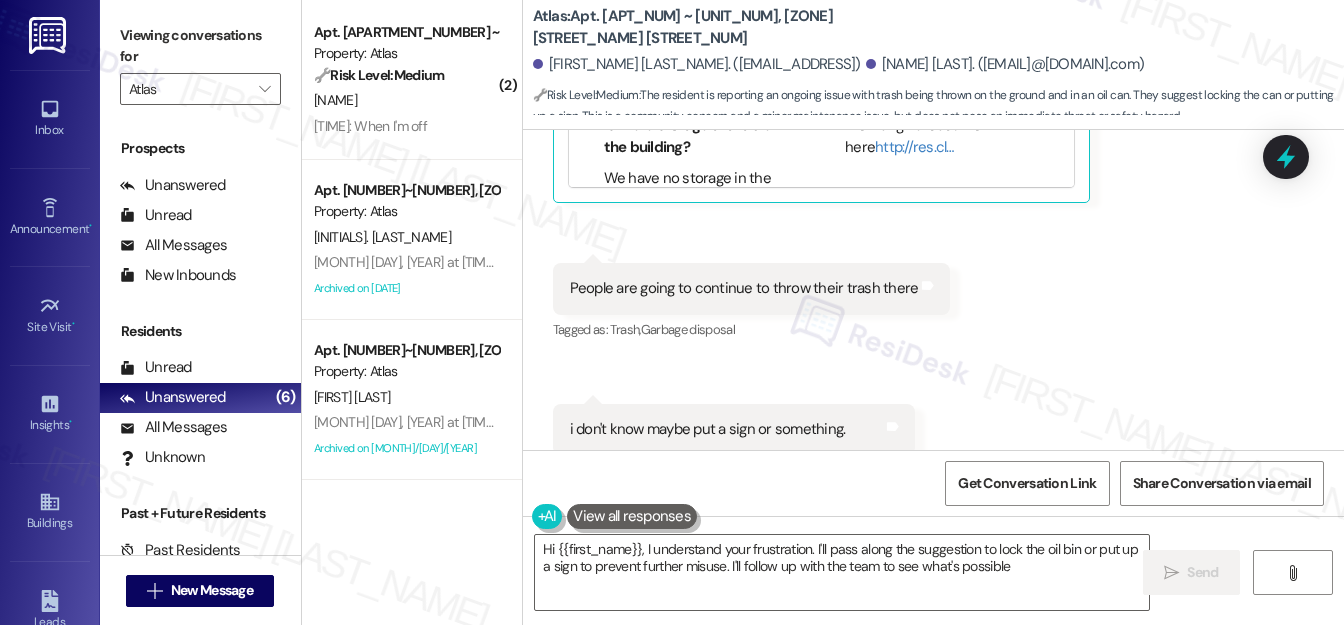 type on "Hi {{FIRST_NAME}}, I understand your frustration. I'll pass along the suggestion to lock the oil bin or put up a sign to prevent further misuse. I'll follow up with the team to see what's possible!" 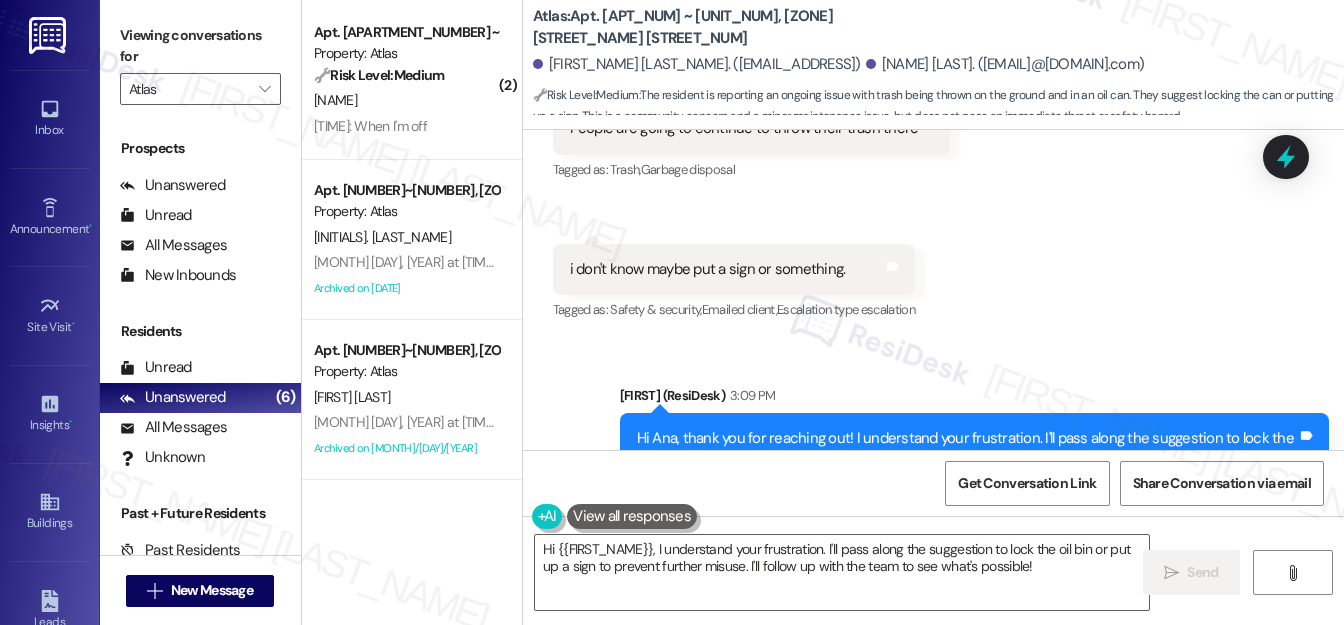 scroll, scrollTop: 10169, scrollLeft: 0, axis: vertical 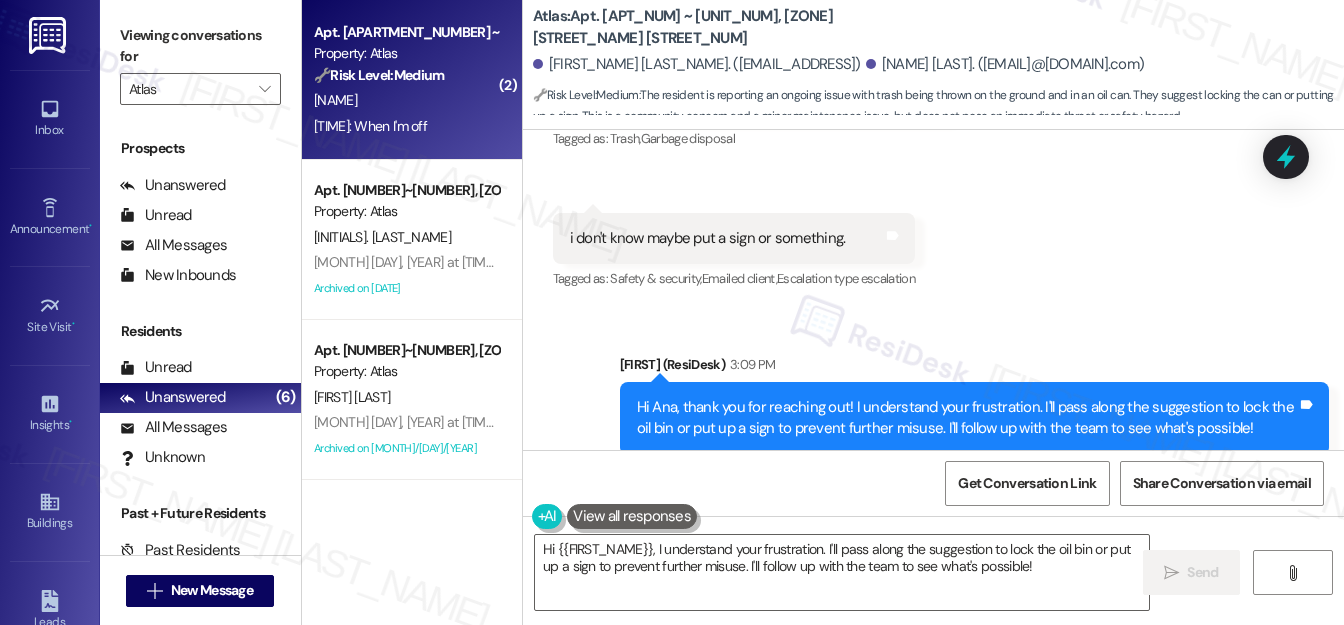 click on "[NAME]" at bounding box center [406, 100] 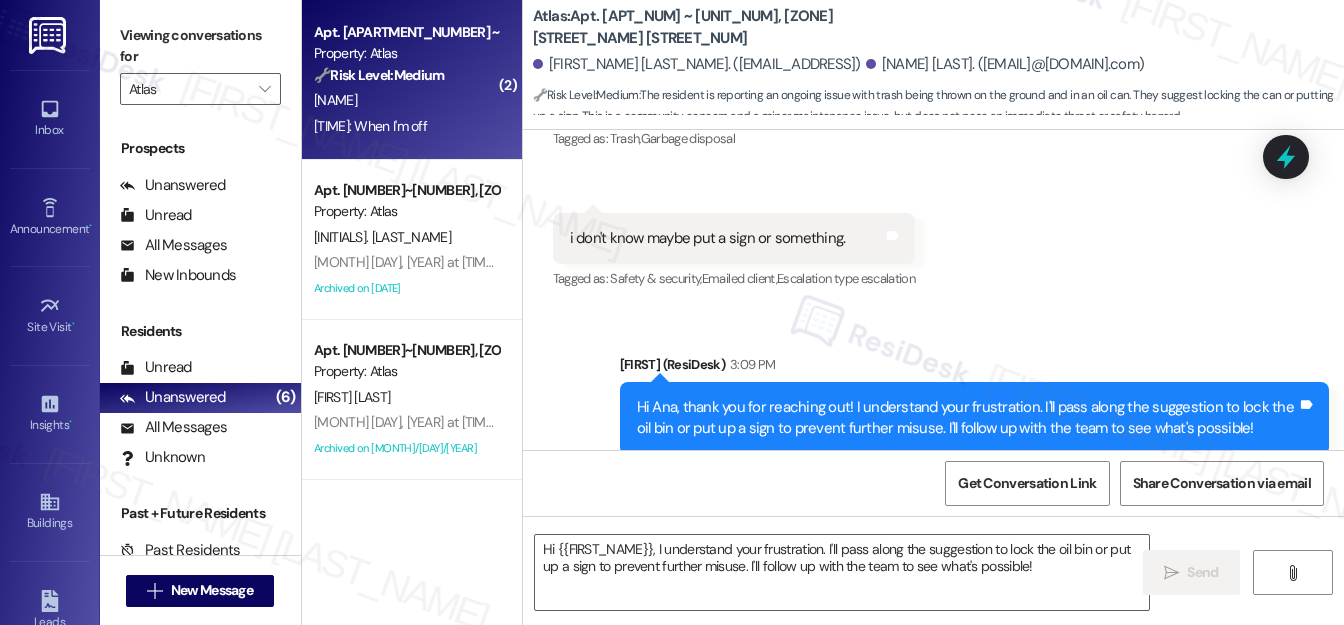 type on "Fetching suggested responses. Please feel free to read through the conversation in the meantime." 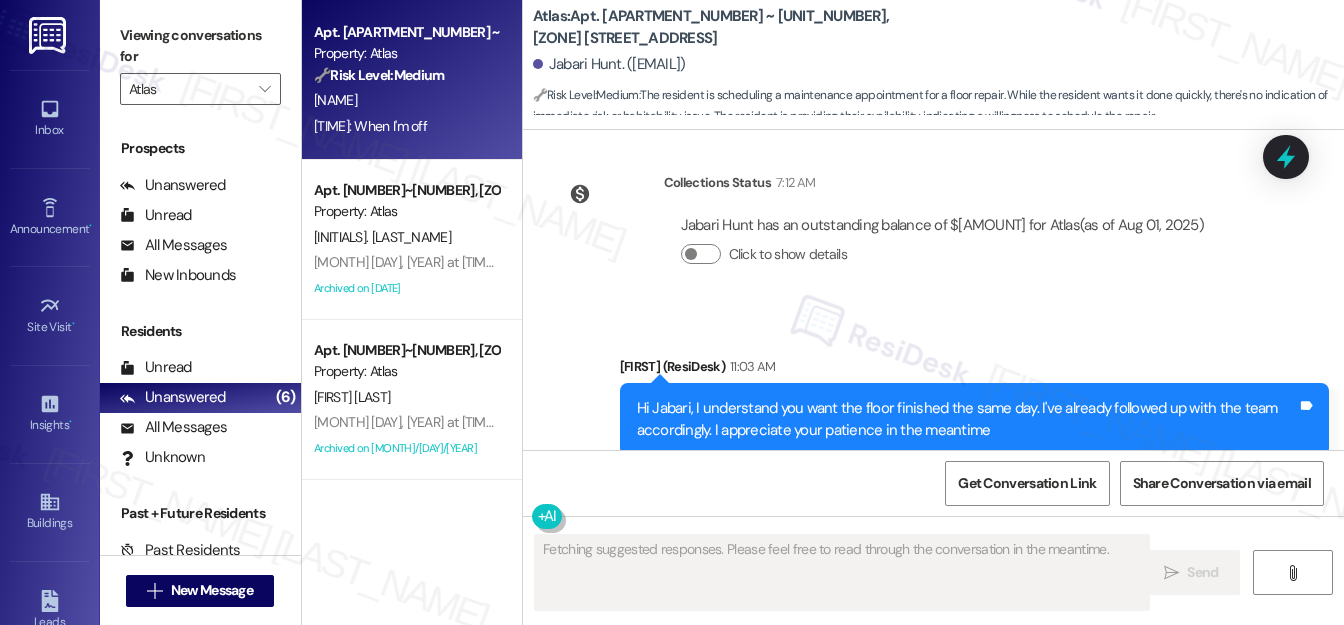 scroll, scrollTop: 43605, scrollLeft: 0, axis: vertical 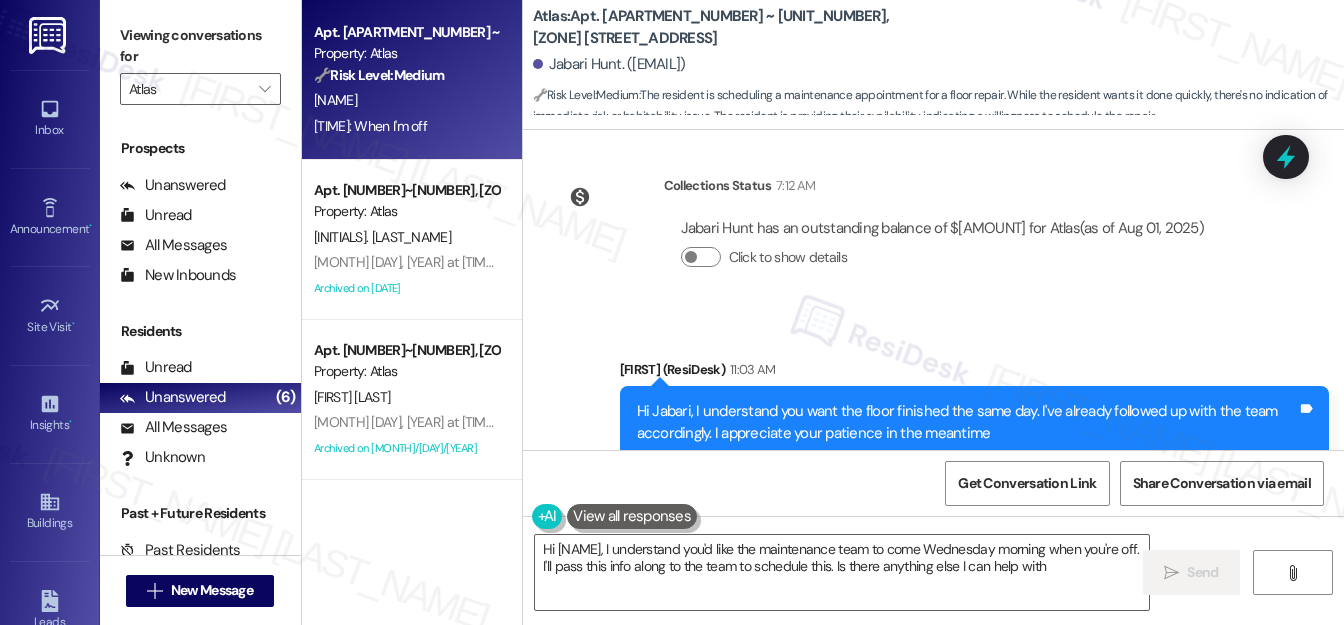 type on "Hi {{FIRST_NAME}}, I understand you'd like the maintenance team to come Wednesday morning when you're off. I'll pass this info along to the team to schedule this. Is there anything else I can help with?" 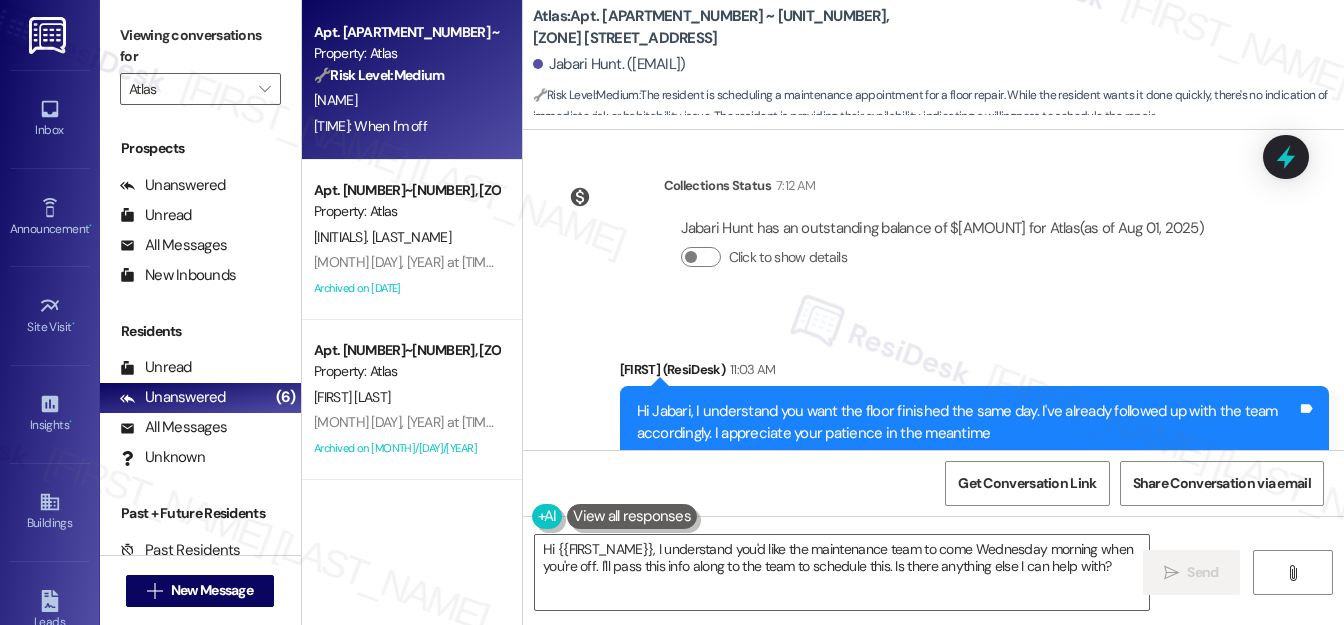 click on "Hide Suggestions" at bounding box center (947, 683) 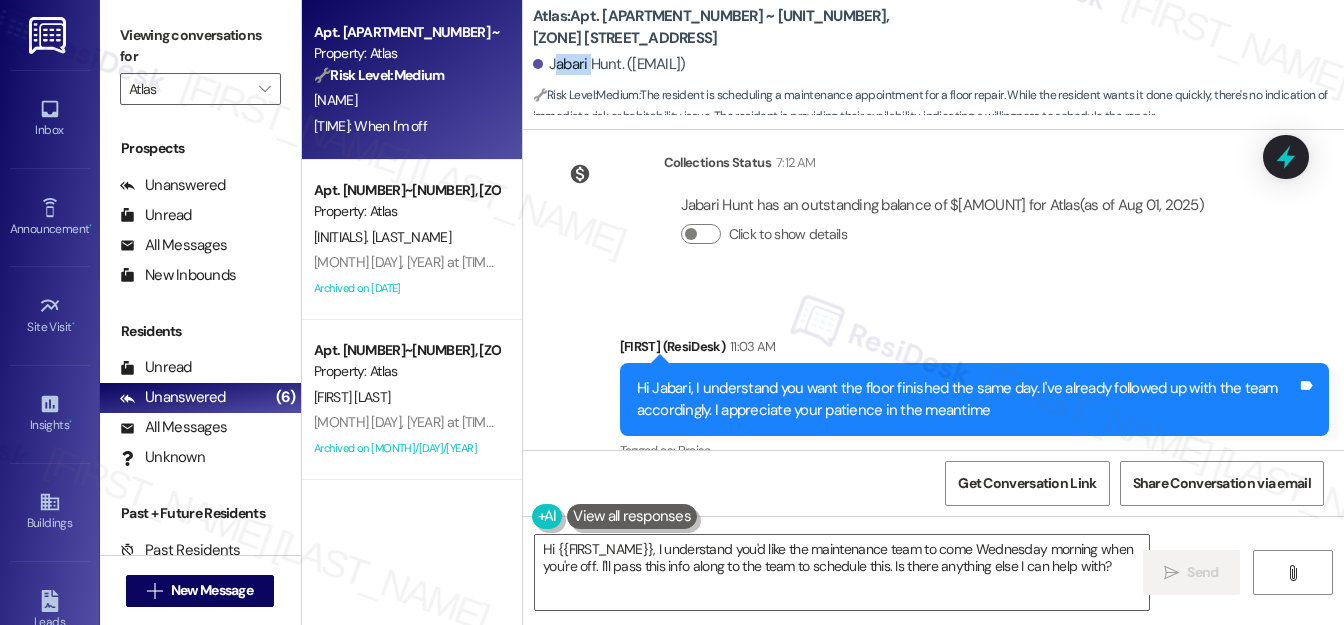 drag, startPoint x: 550, startPoint y: 64, endPoint x: 591, endPoint y: 60, distance: 41.19466 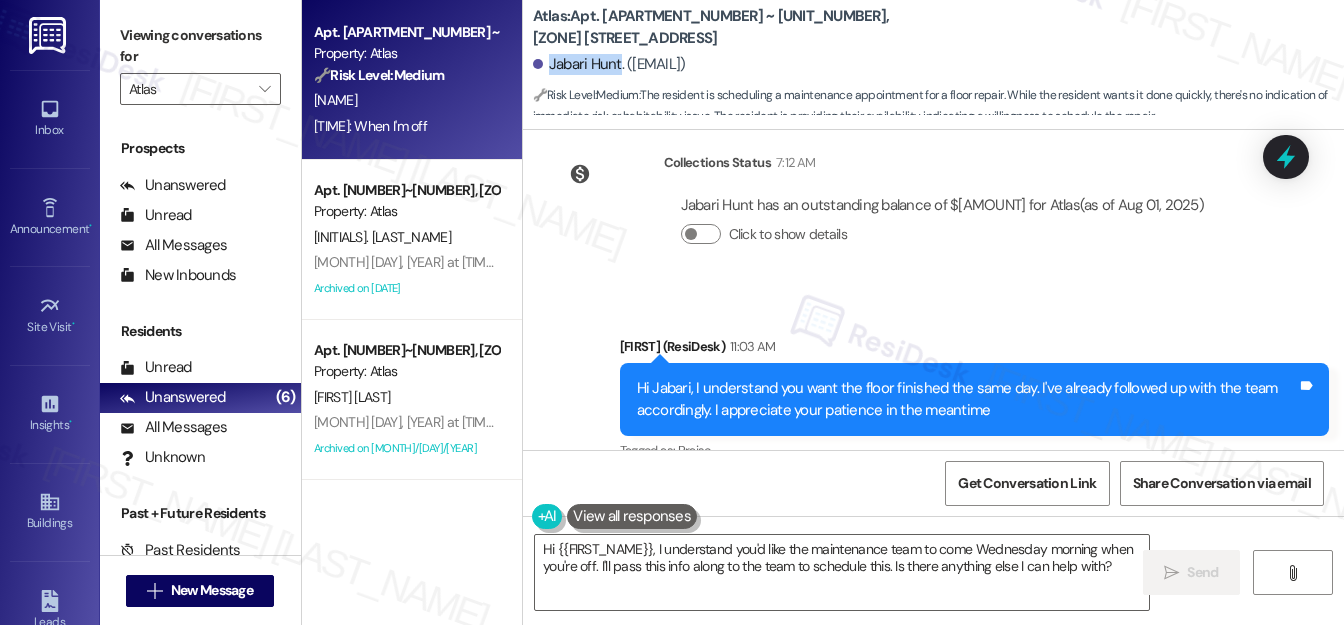 drag, startPoint x: 547, startPoint y: 57, endPoint x: 618, endPoint y: 56, distance: 71.00704 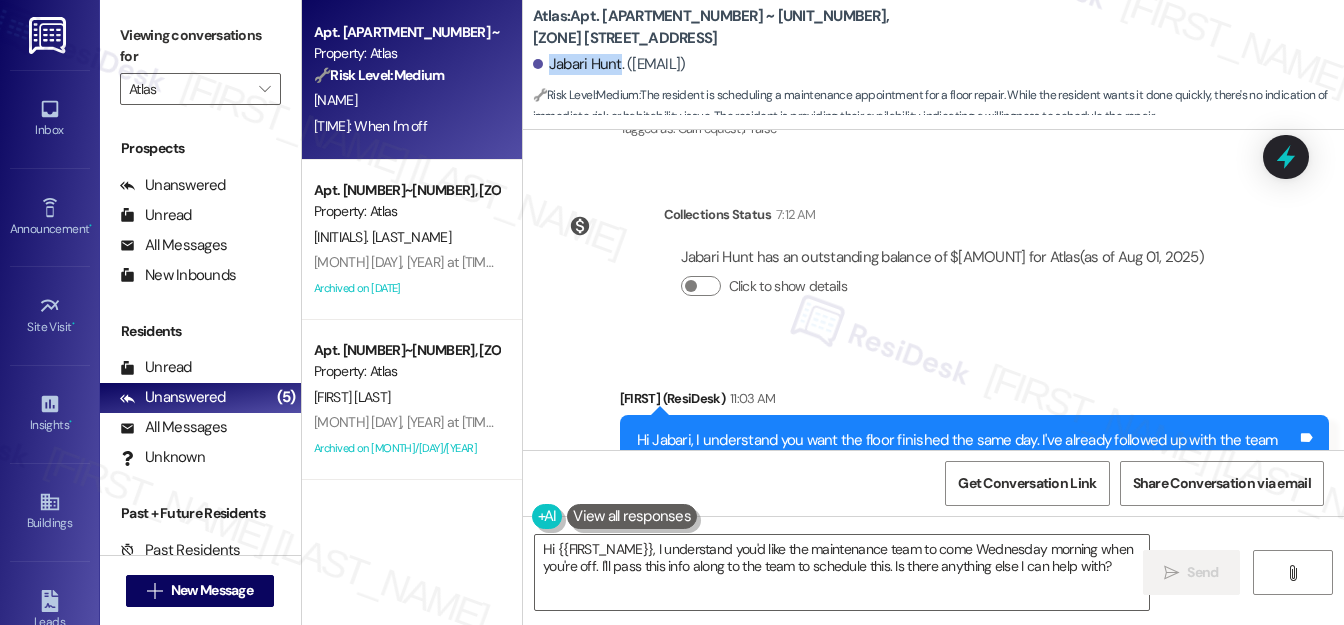 scroll, scrollTop: 43537, scrollLeft: 0, axis: vertical 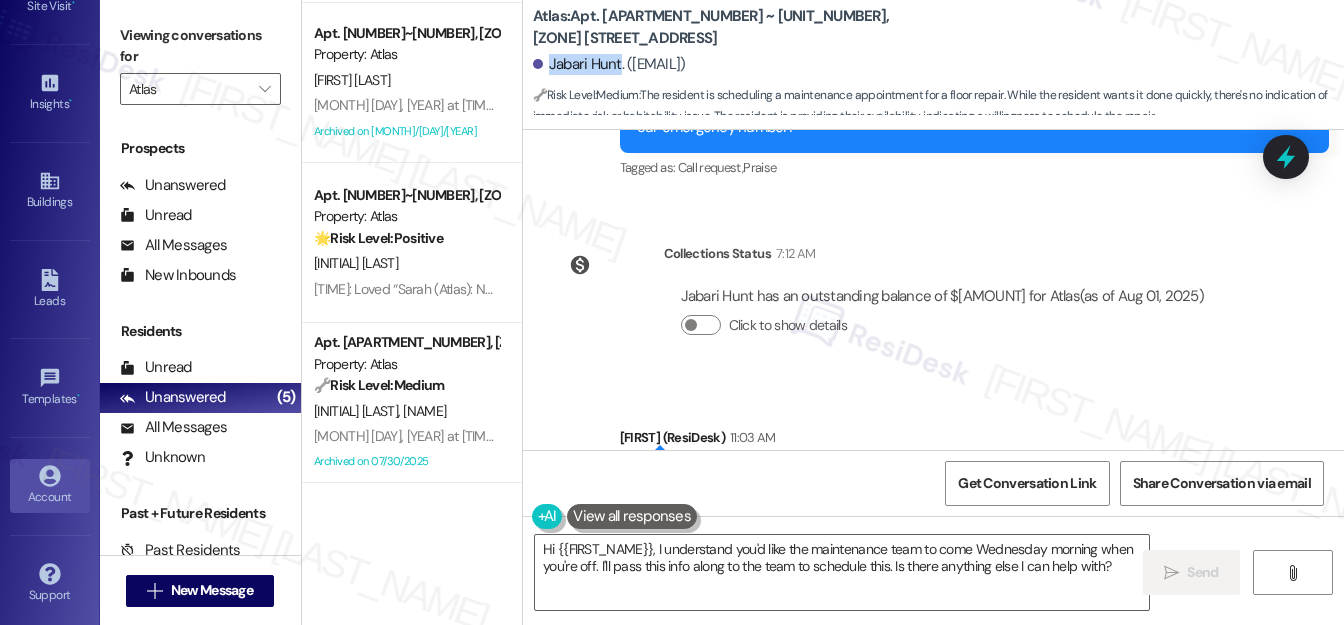 click on "Account" at bounding box center [50, 497] 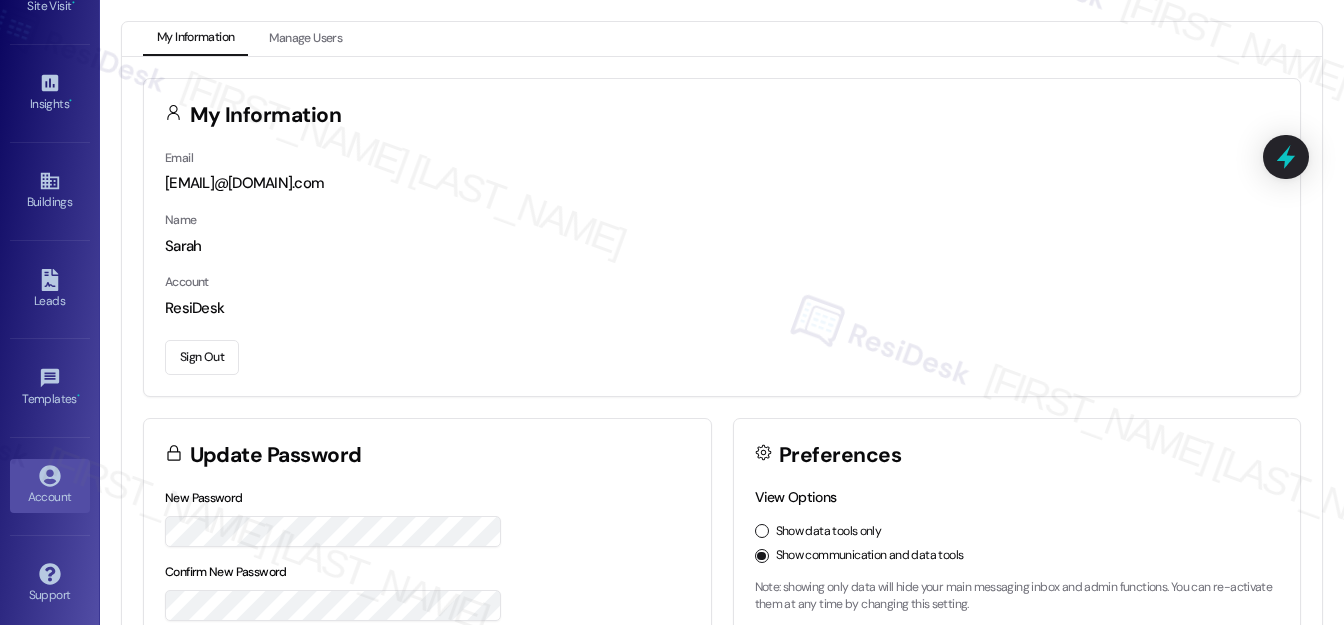 click on "Sign Out" at bounding box center [202, 357] 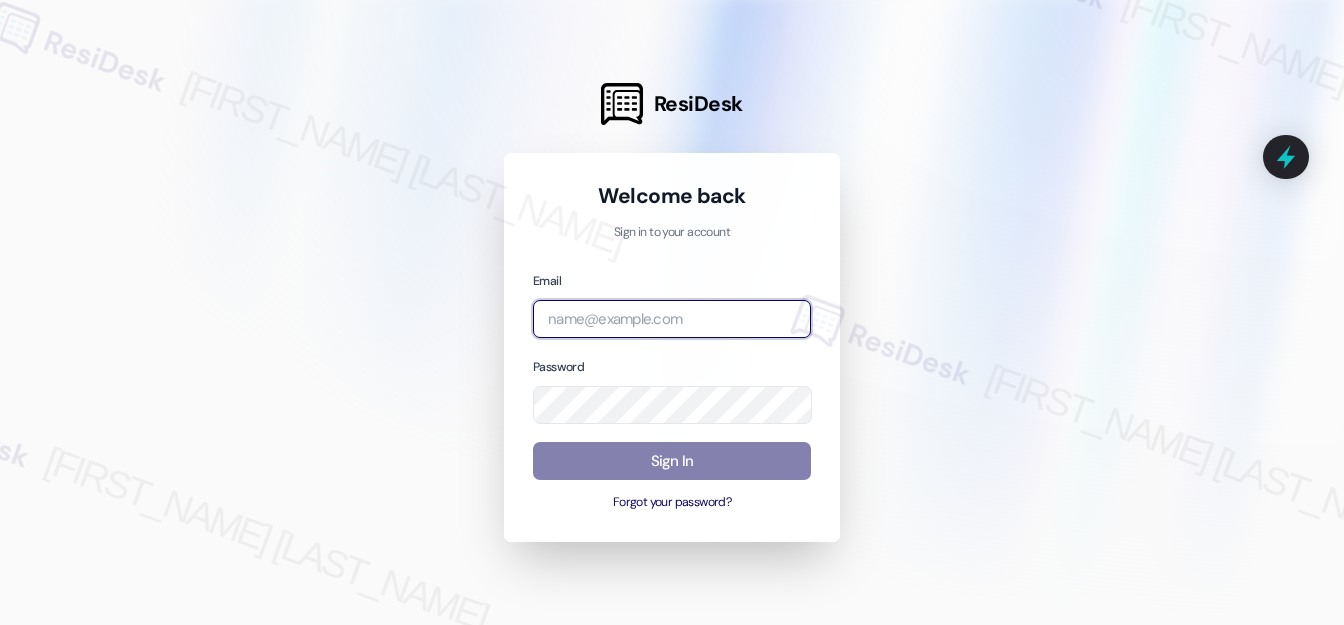 click at bounding box center [672, 319] 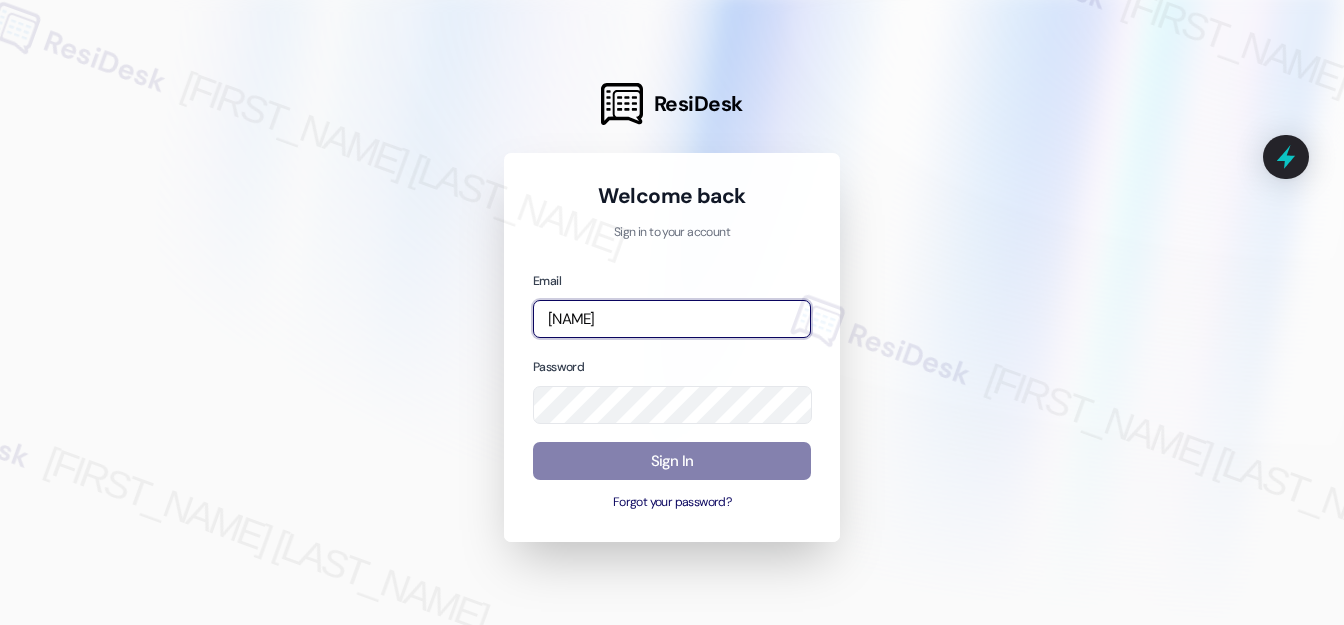 click at bounding box center (0, 625) 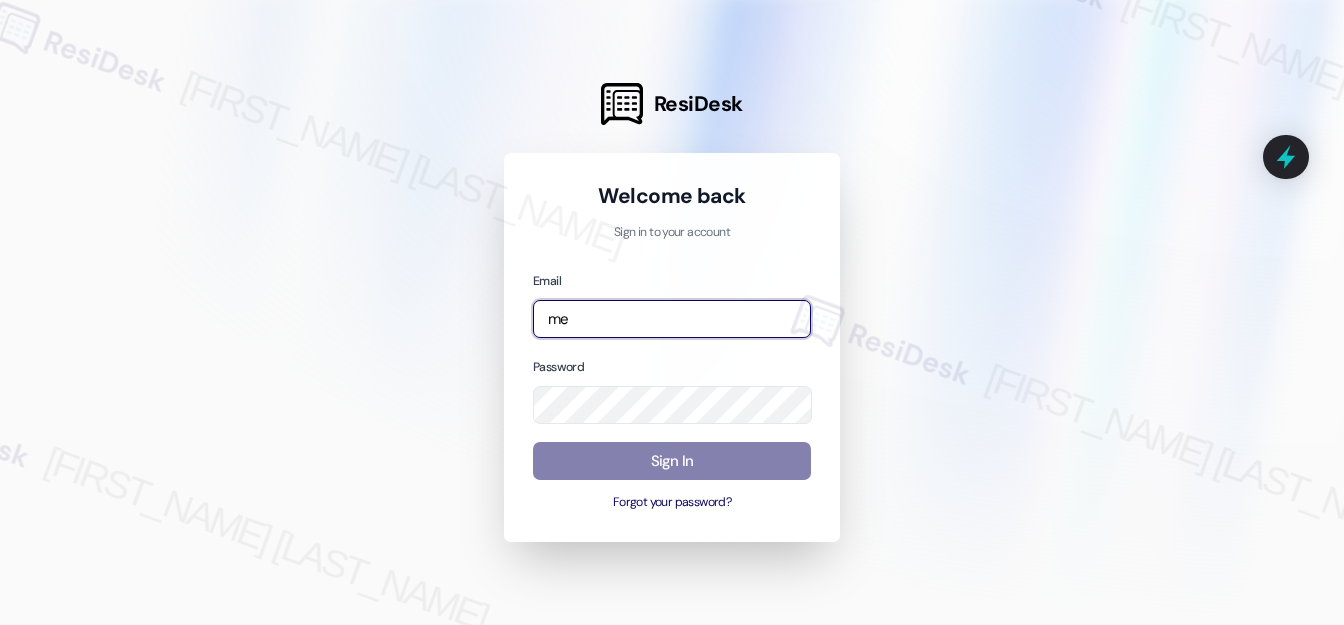 type on "m" 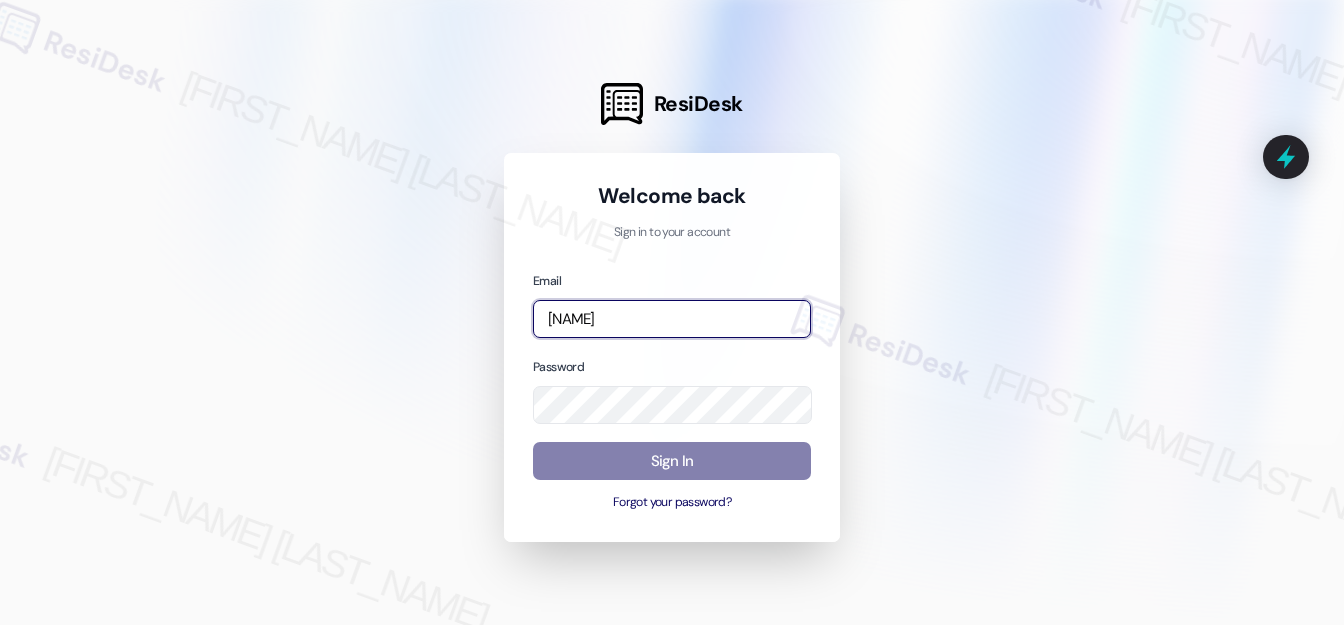 type on "automated-surveys-meridian_management-[EMAIL]" 